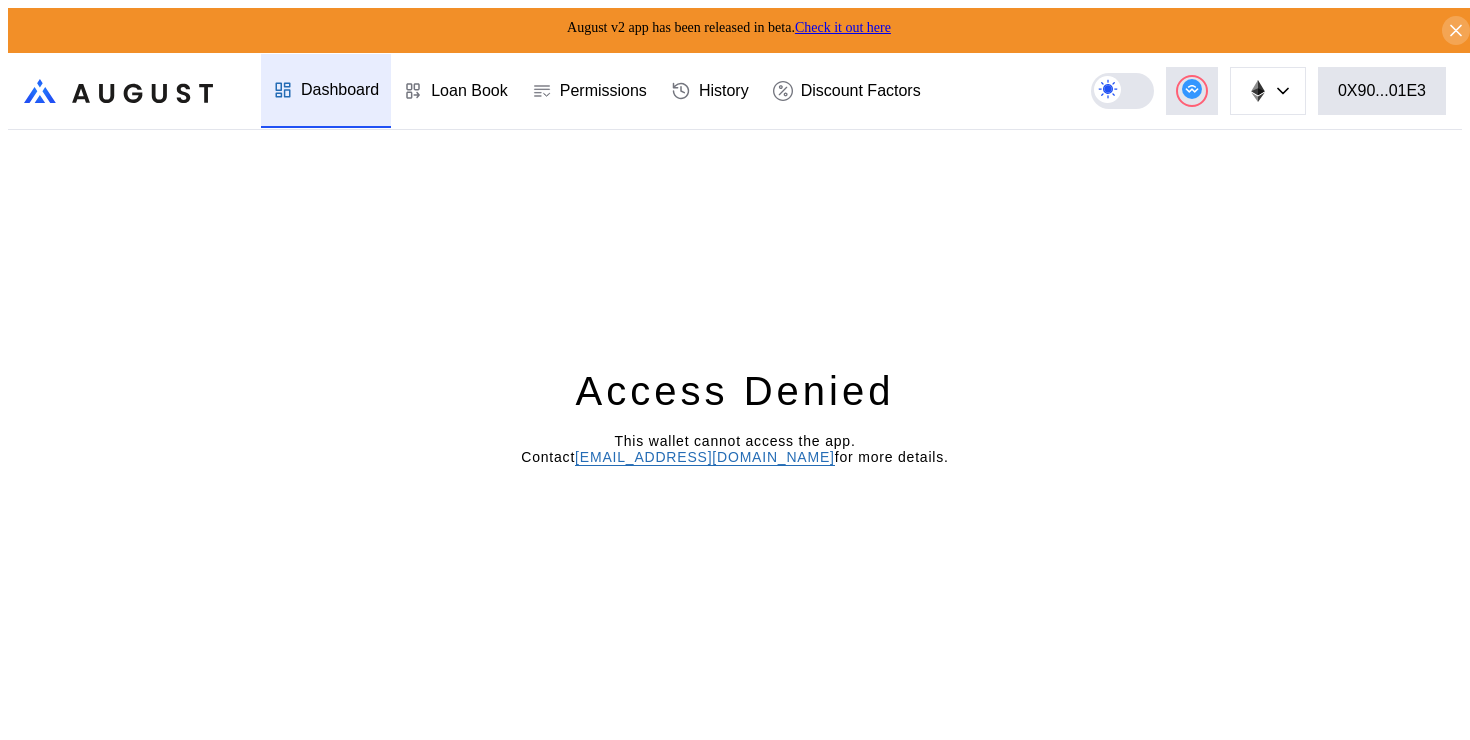 scroll, scrollTop: 0, scrollLeft: 0, axis: both 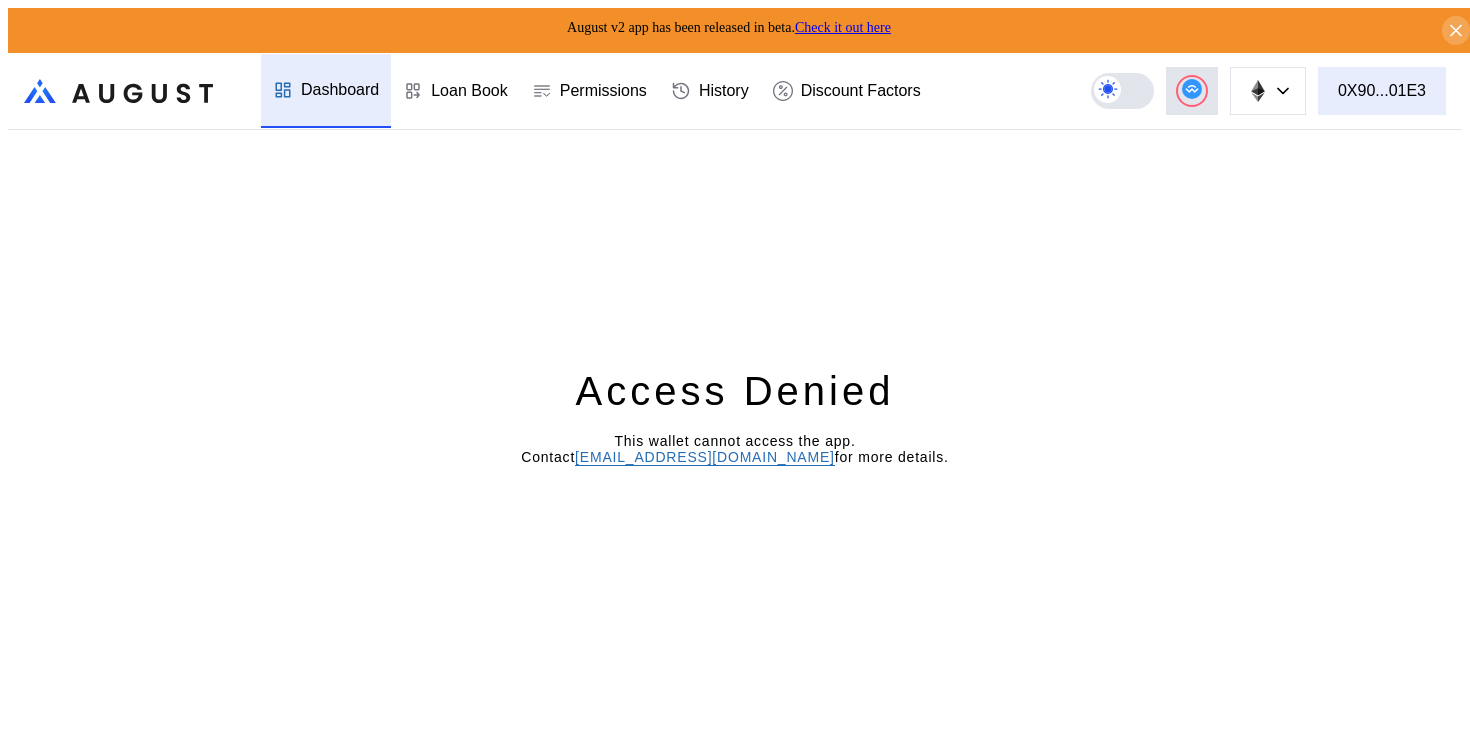click on "0X90...01E3" at bounding box center [1382, 91] 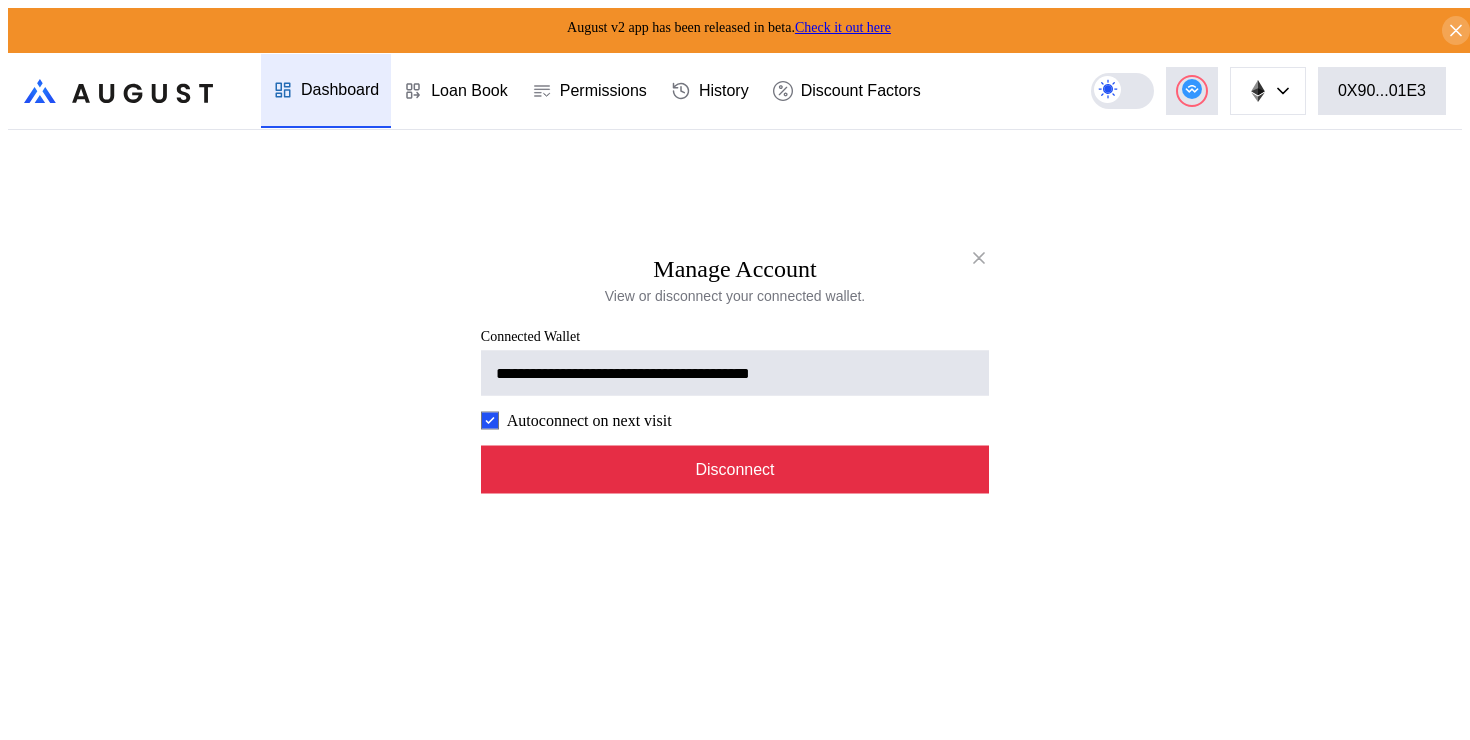 click on "Disconnect" at bounding box center (735, 470) 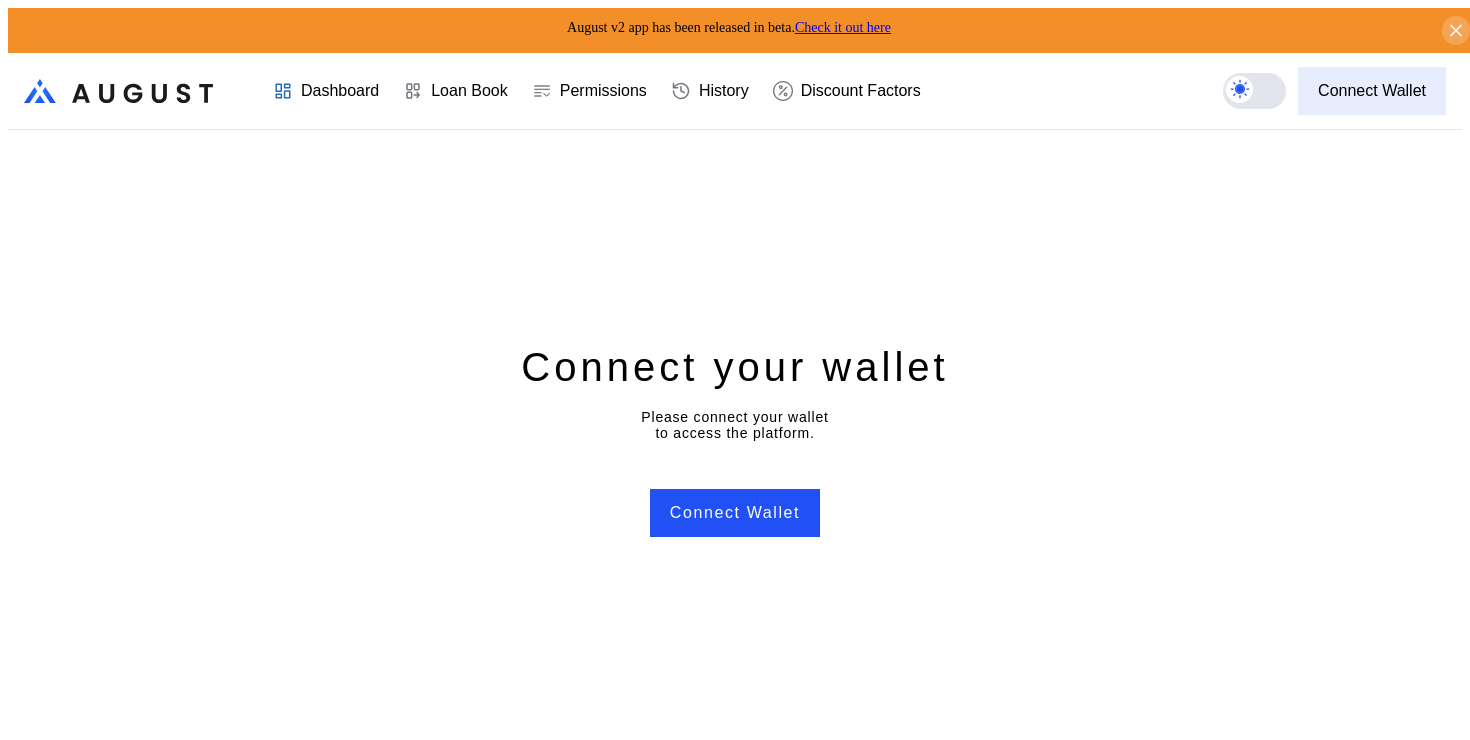 click on "Connect Wallet" at bounding box center (1372, 91) 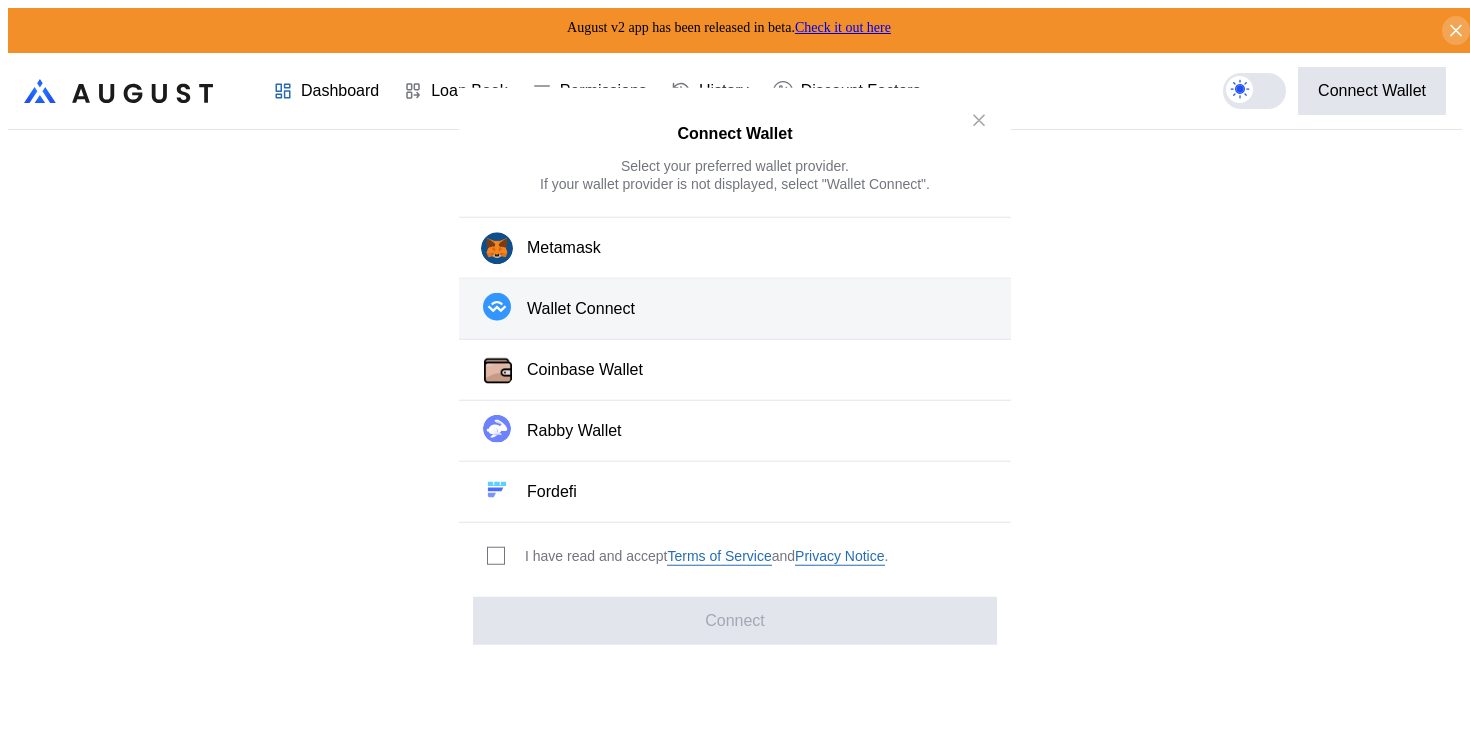 click on "Wallet Connect" at bounding box center [581, 308] 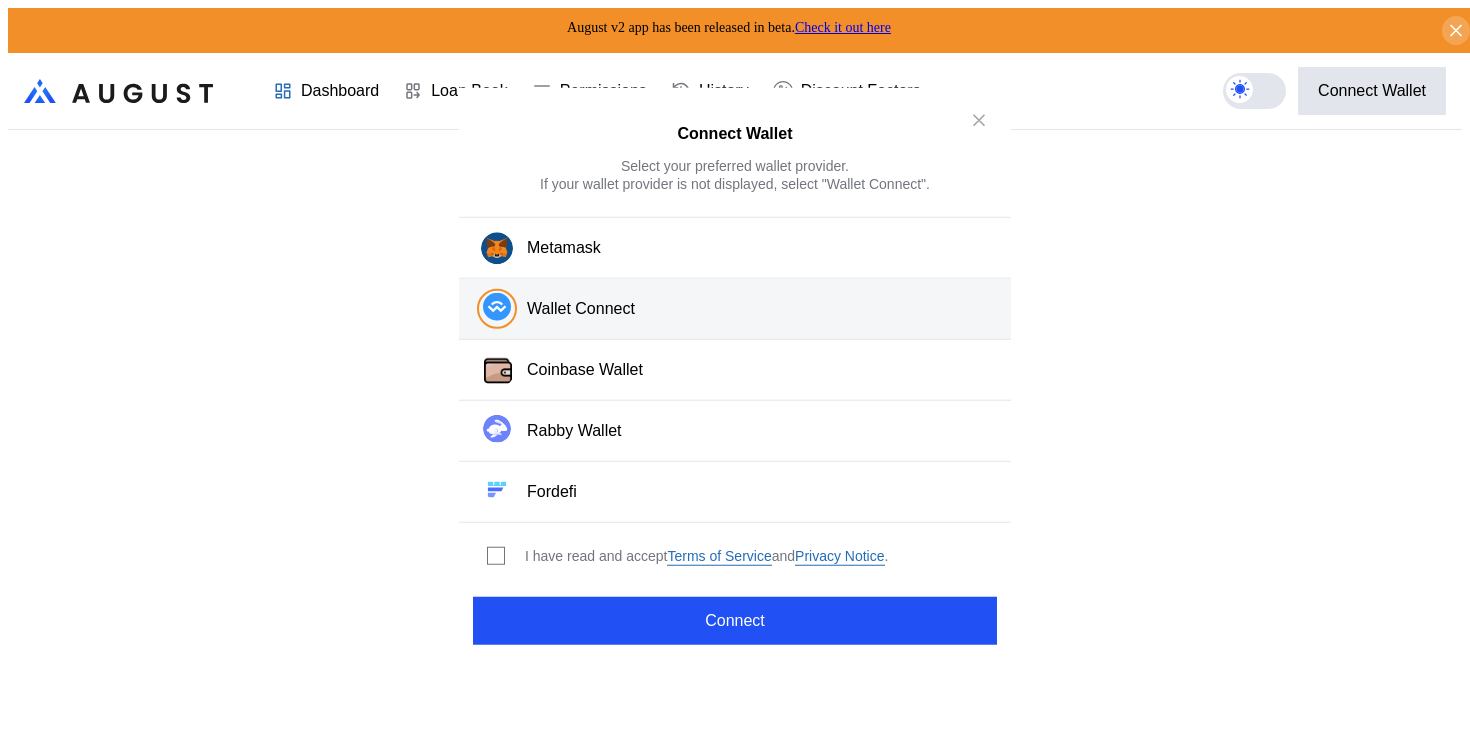 click on "I have read and accept  Terms of Service  and  Privacy Notice ." at bounding box center [684, 556] 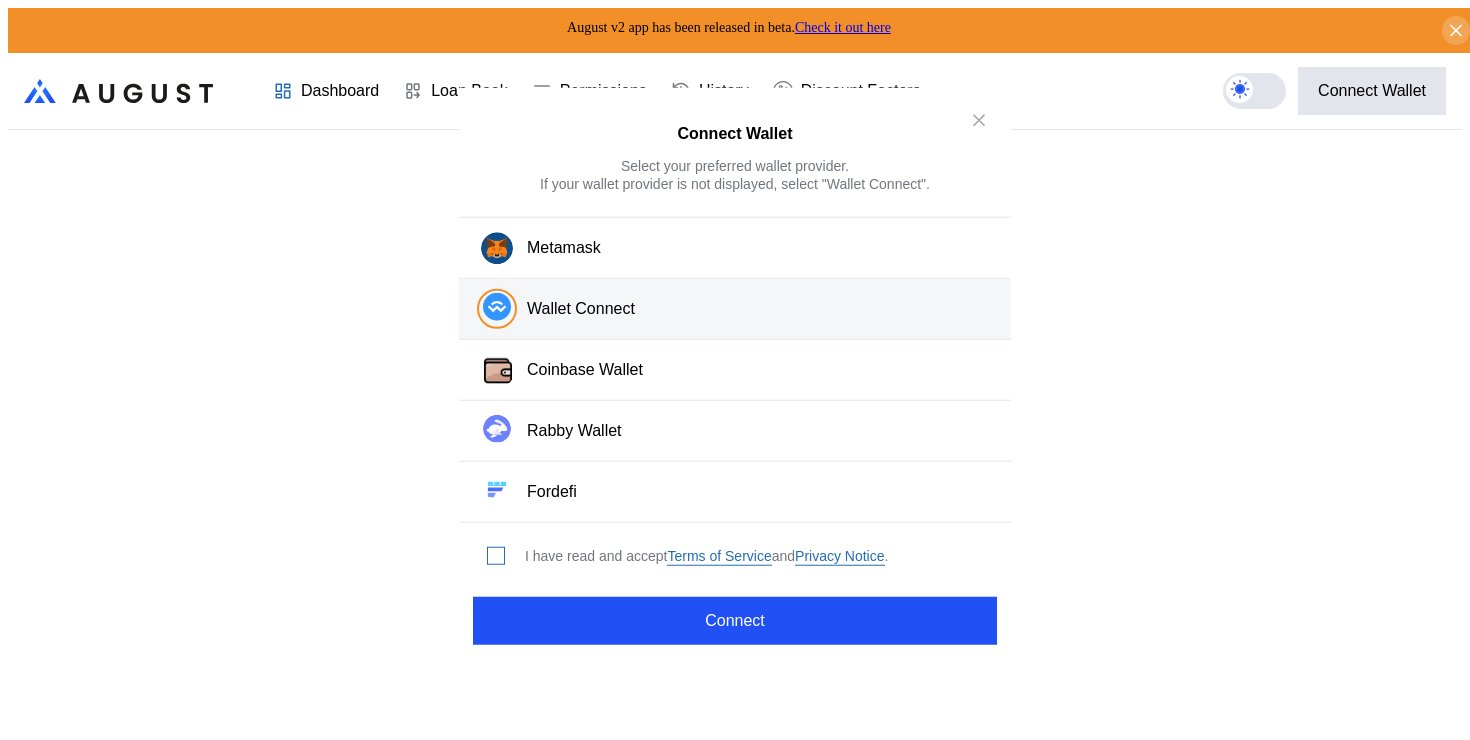 click at bounding box center [496, 556] 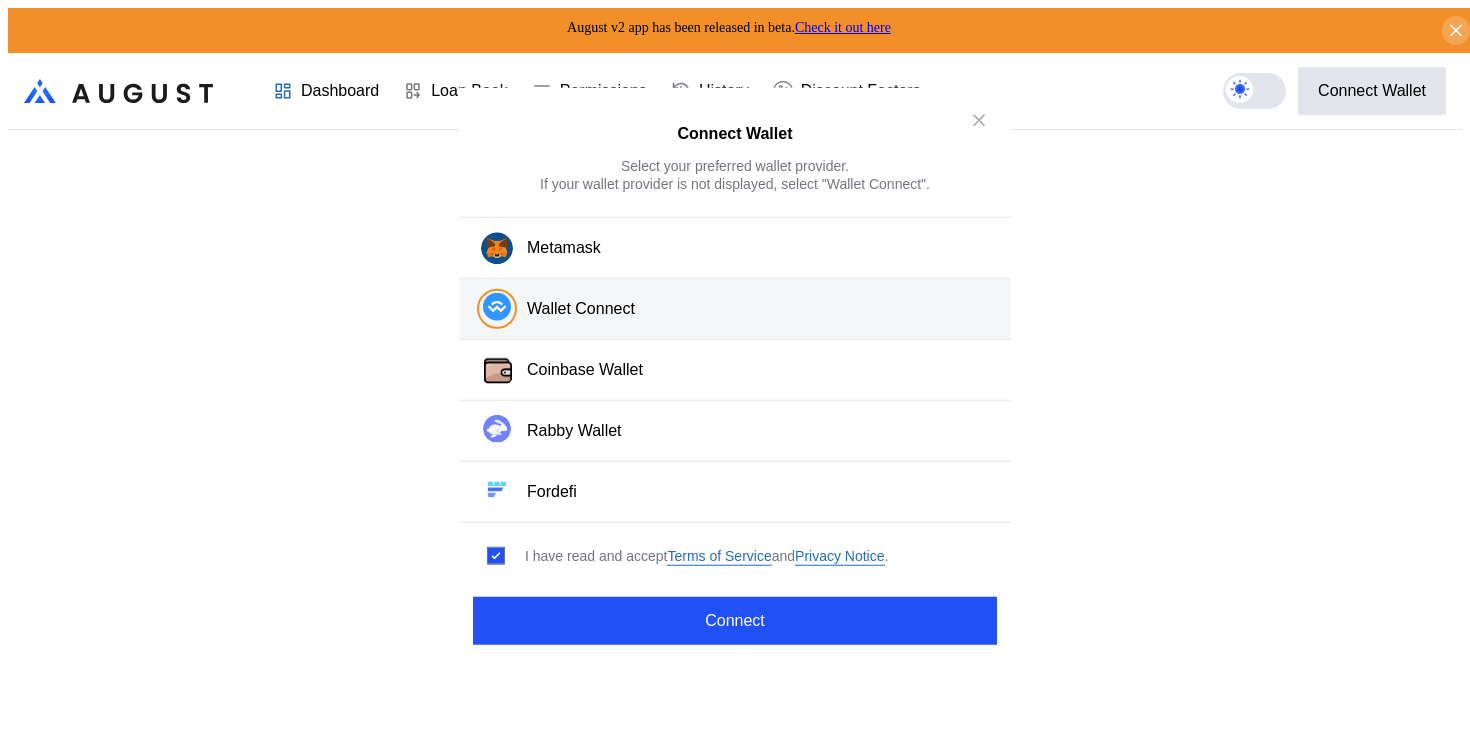click on "Connect Wallet Select your preferred wallet provider. If your wallet provider is not displayed, select "Wallet Connect". Metamask Wallet Connect Coinbase Wallet Rabby Wallet Fordefi I have read and accept  Terms of Service  and  Privacy Notice . Connect" at bounding box center (735, 370) 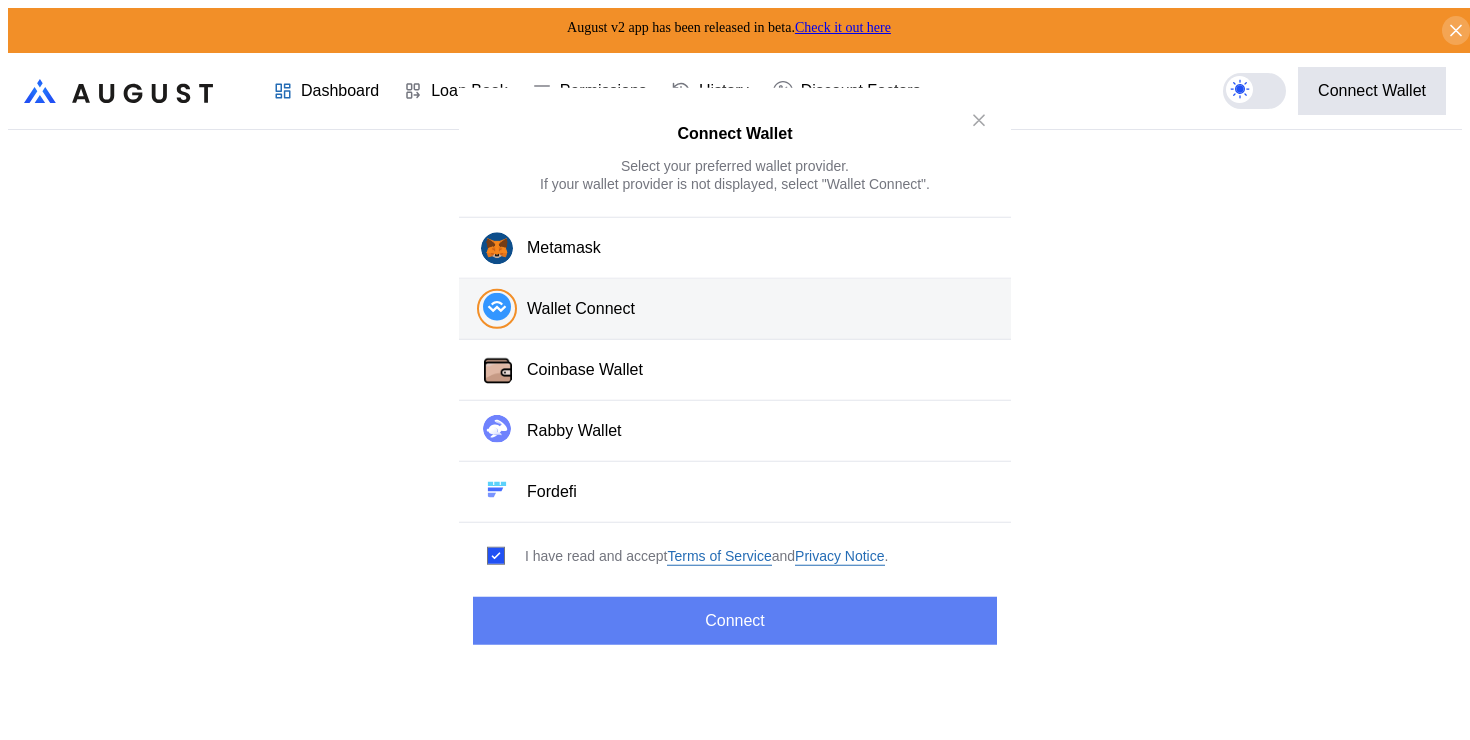 click on "Connect" at bounding box center [735, 620] 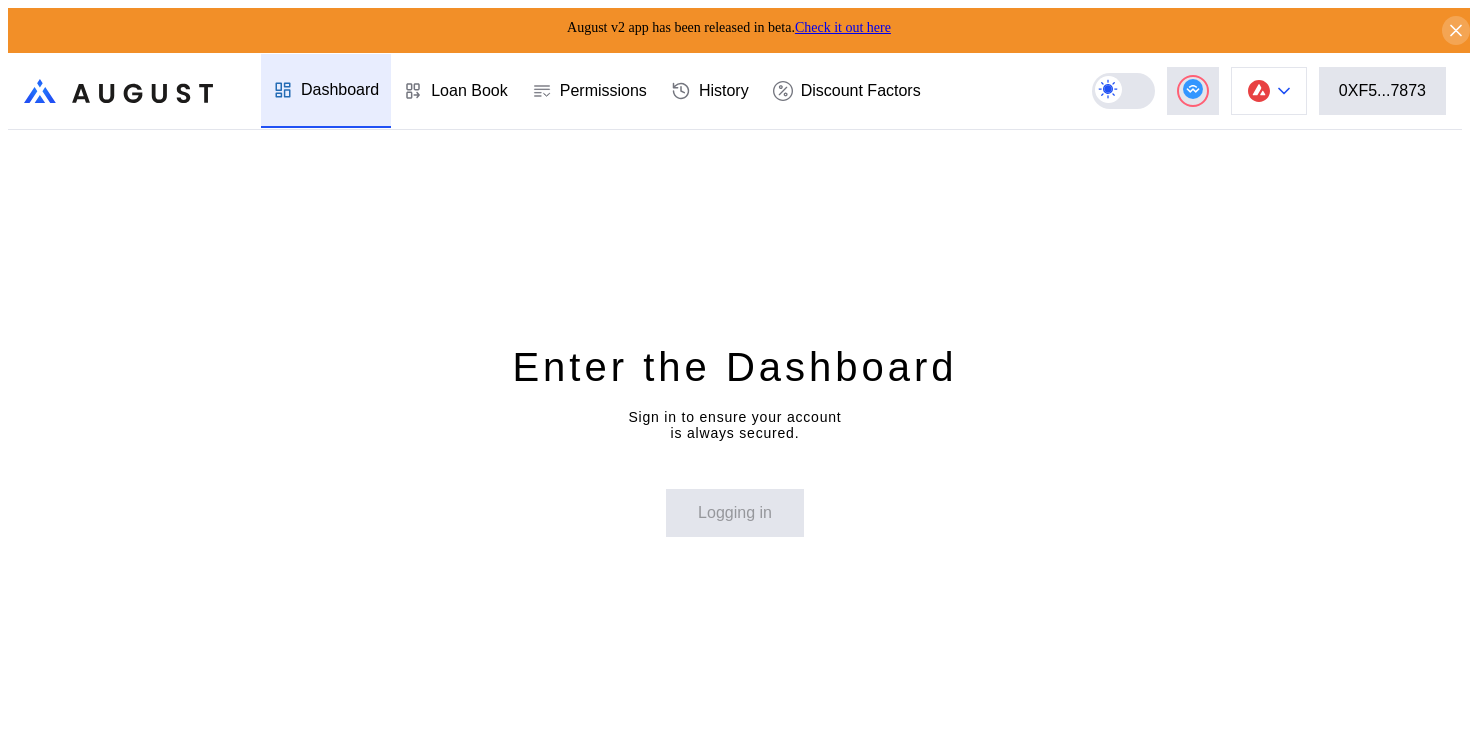 click at bounding box center (1269, 91) 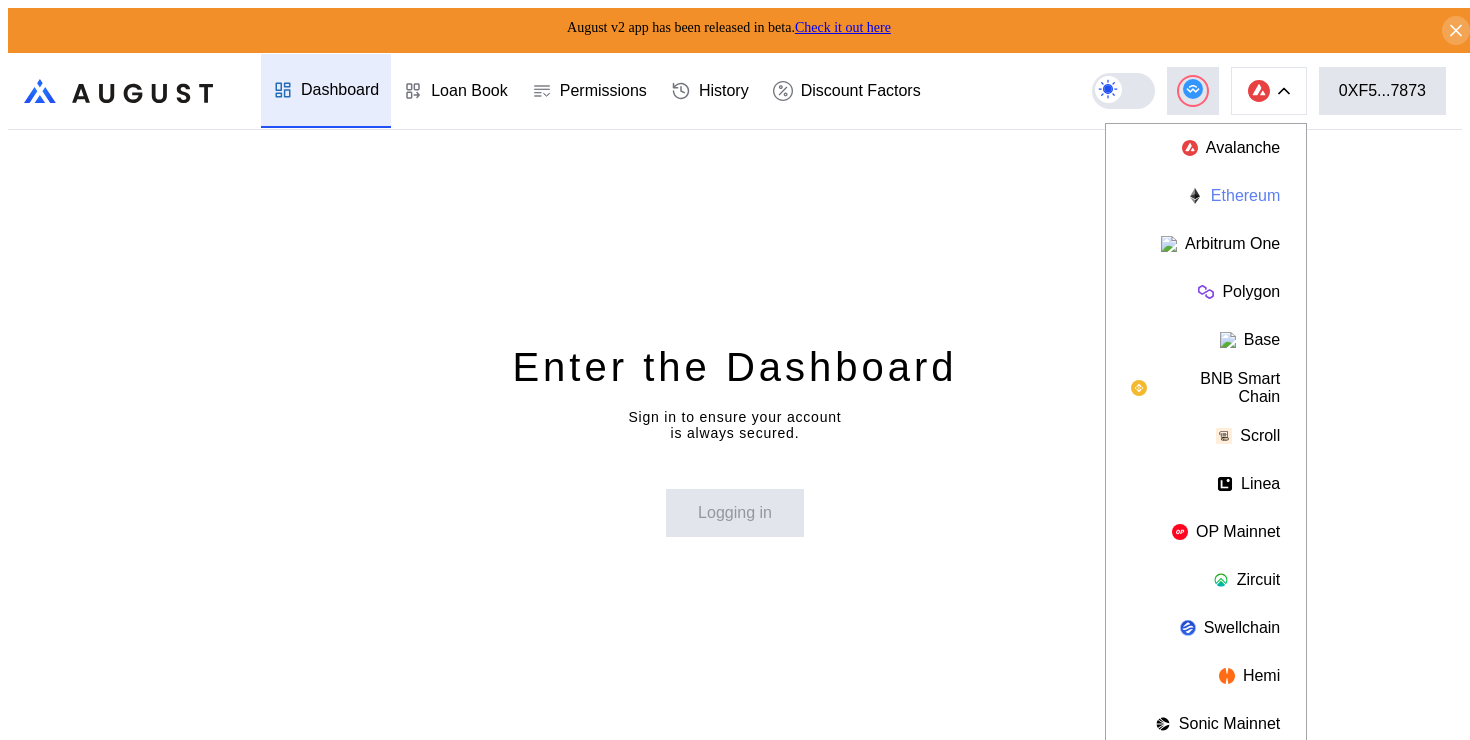 click on "Ethereum" at bounding box center (1206, 196) 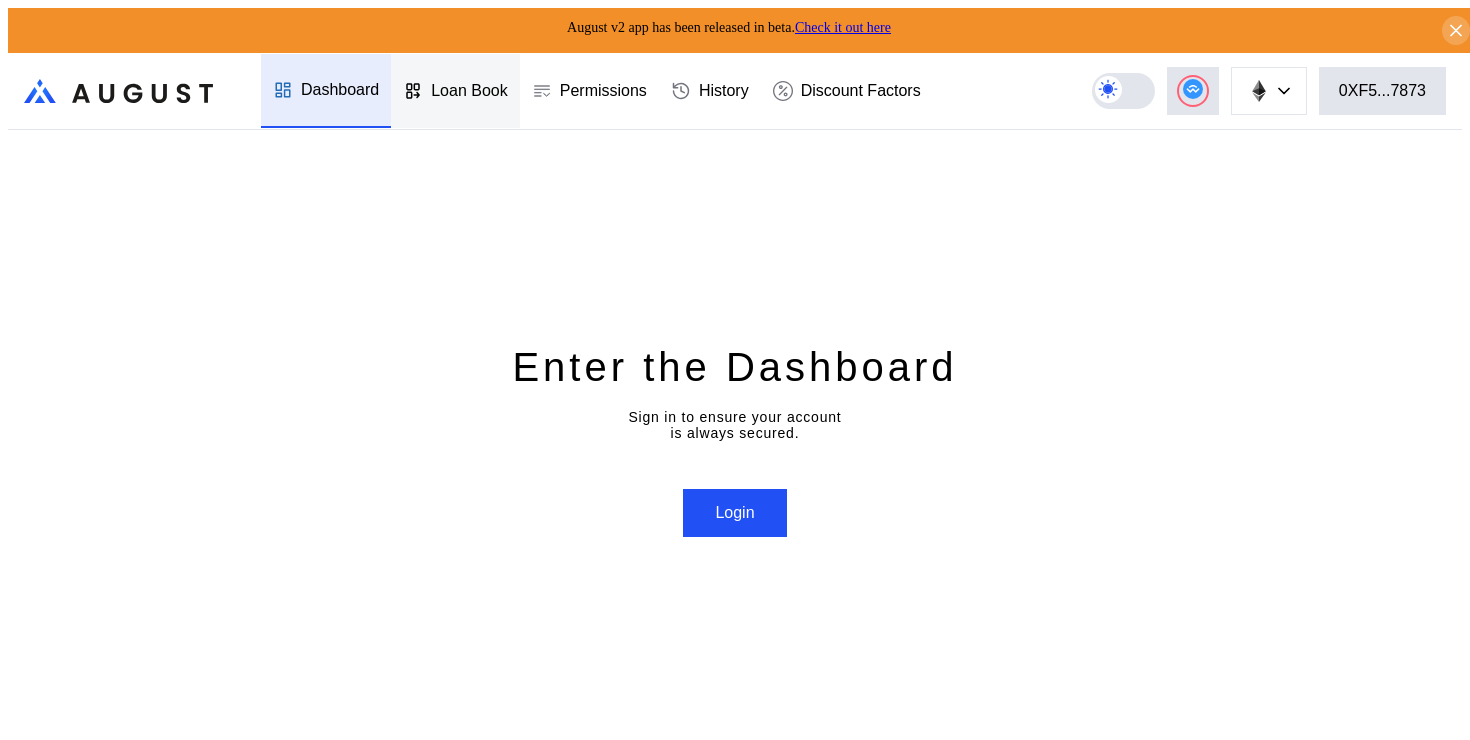 click 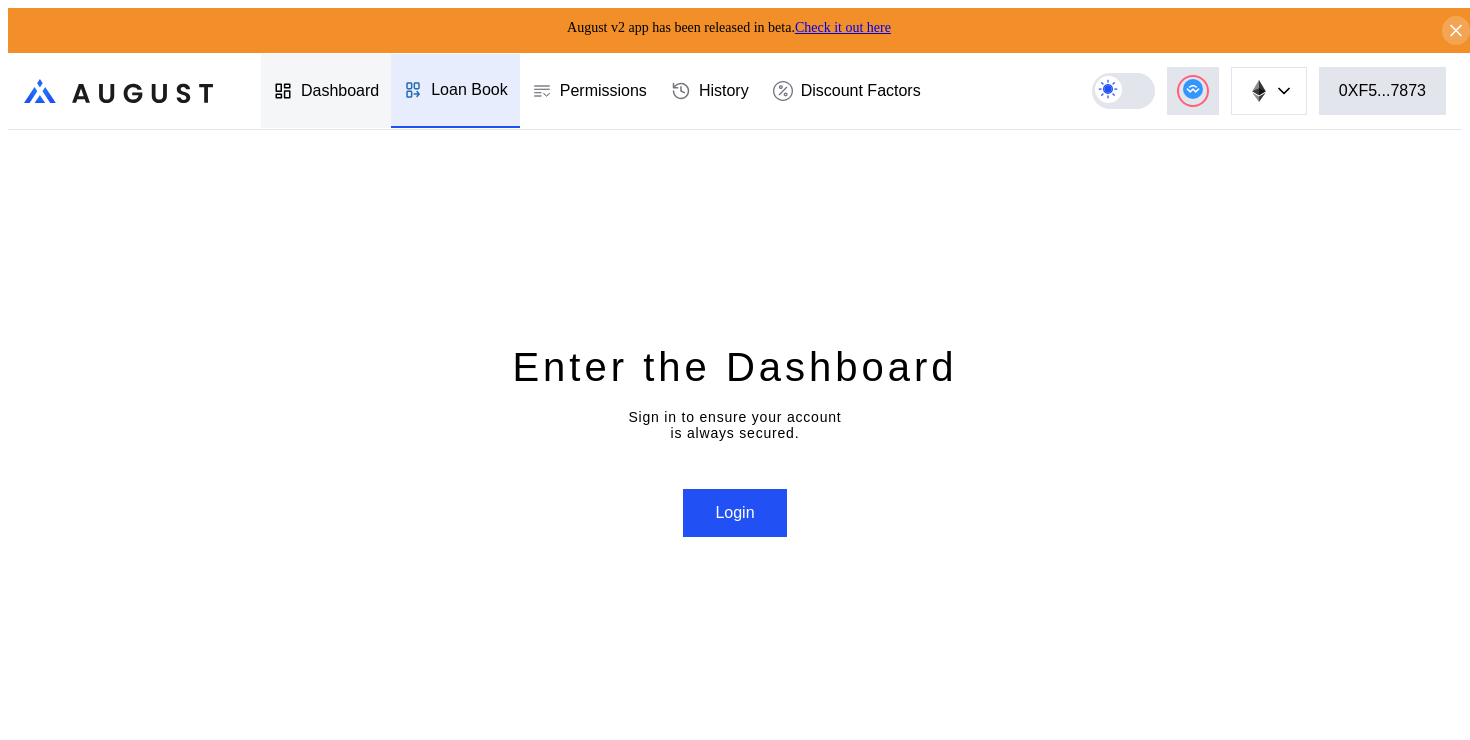 click on "Dashboard" at bounding box center [340, 91] 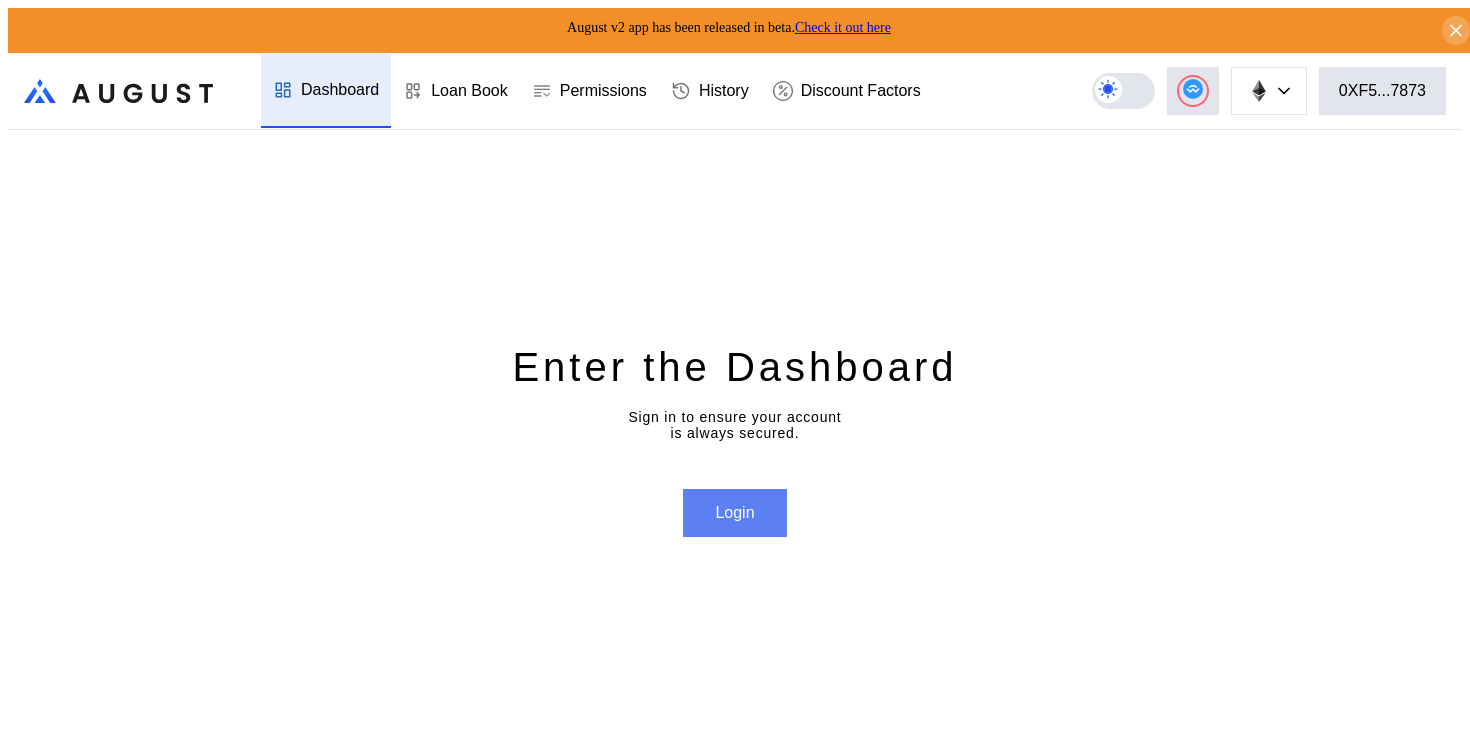 click on "Login" at bounding box center [734, 513] 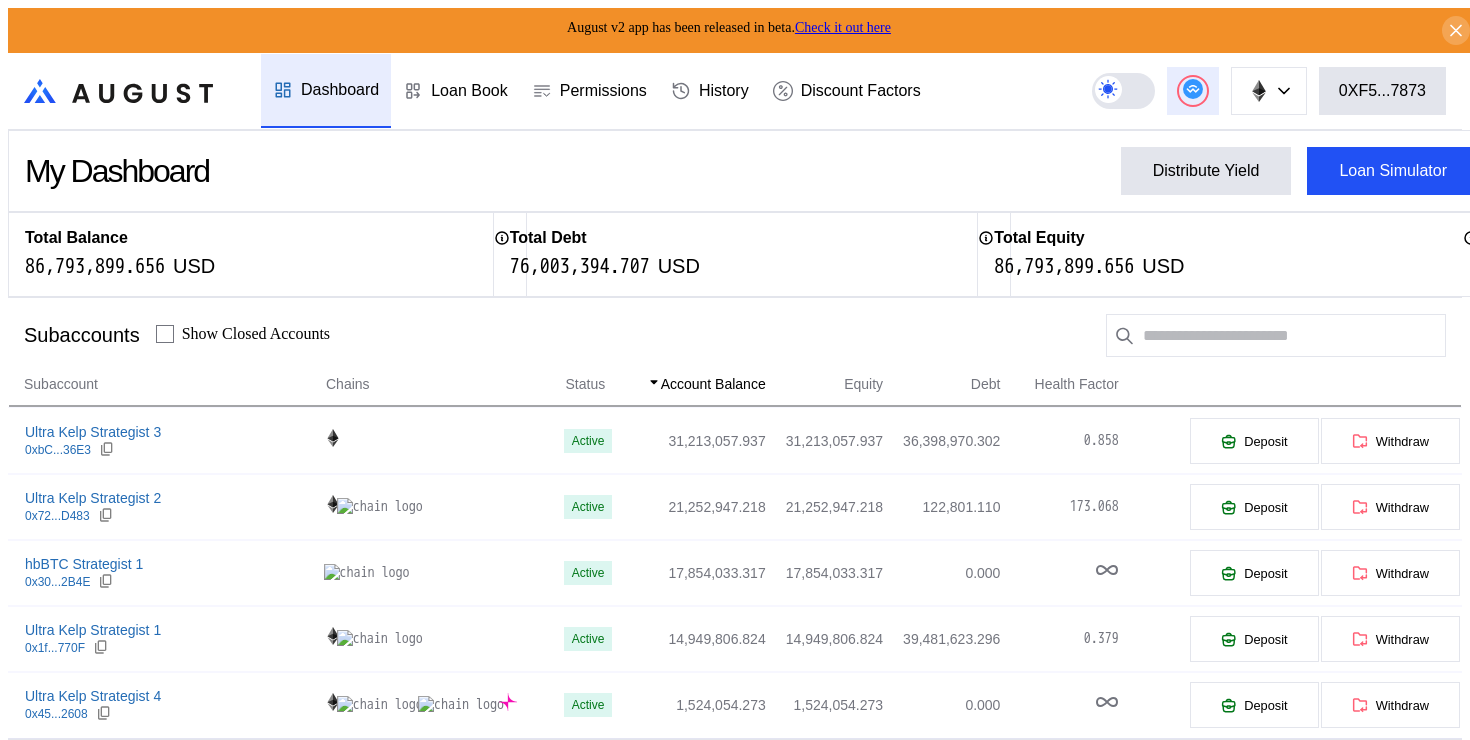 click at bounding box center [1193, 91] 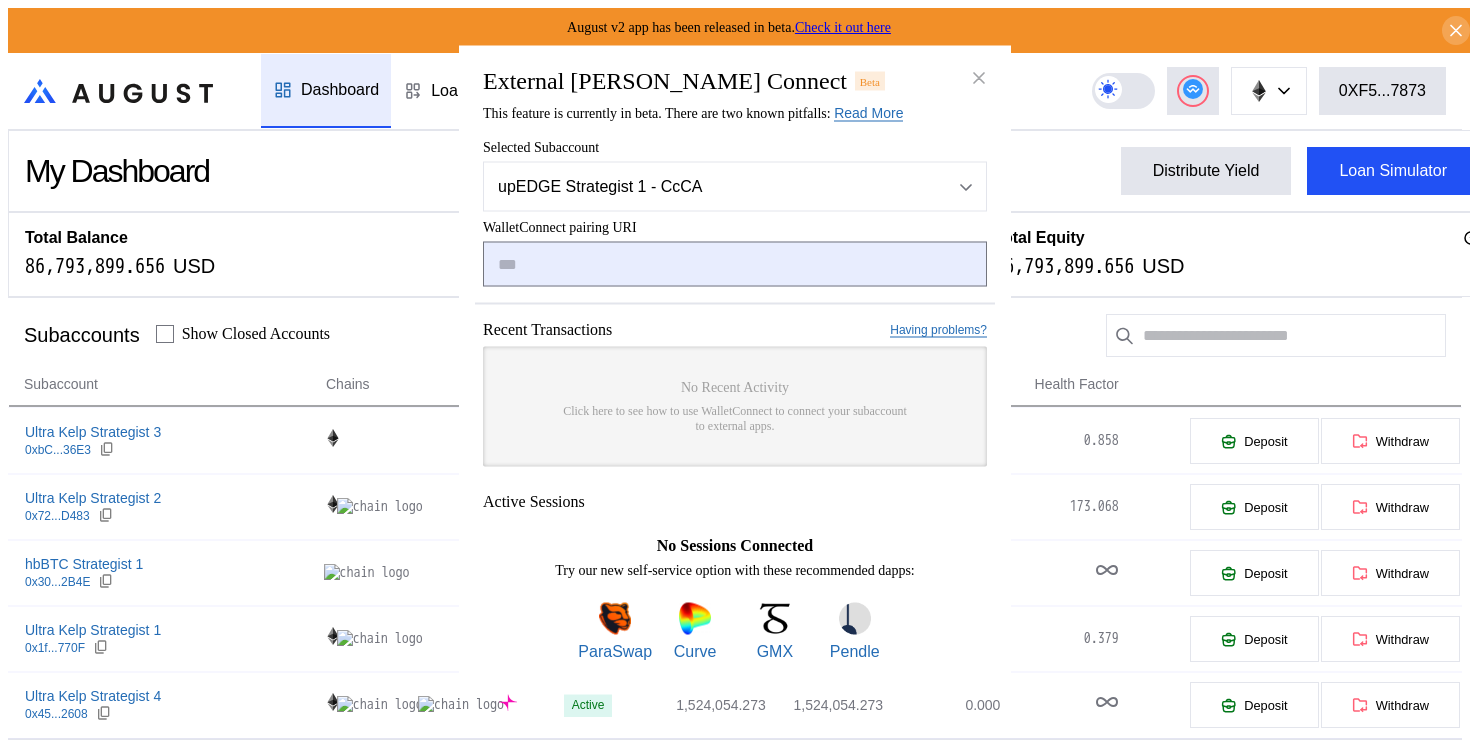 click at bounding box center (735, 264) 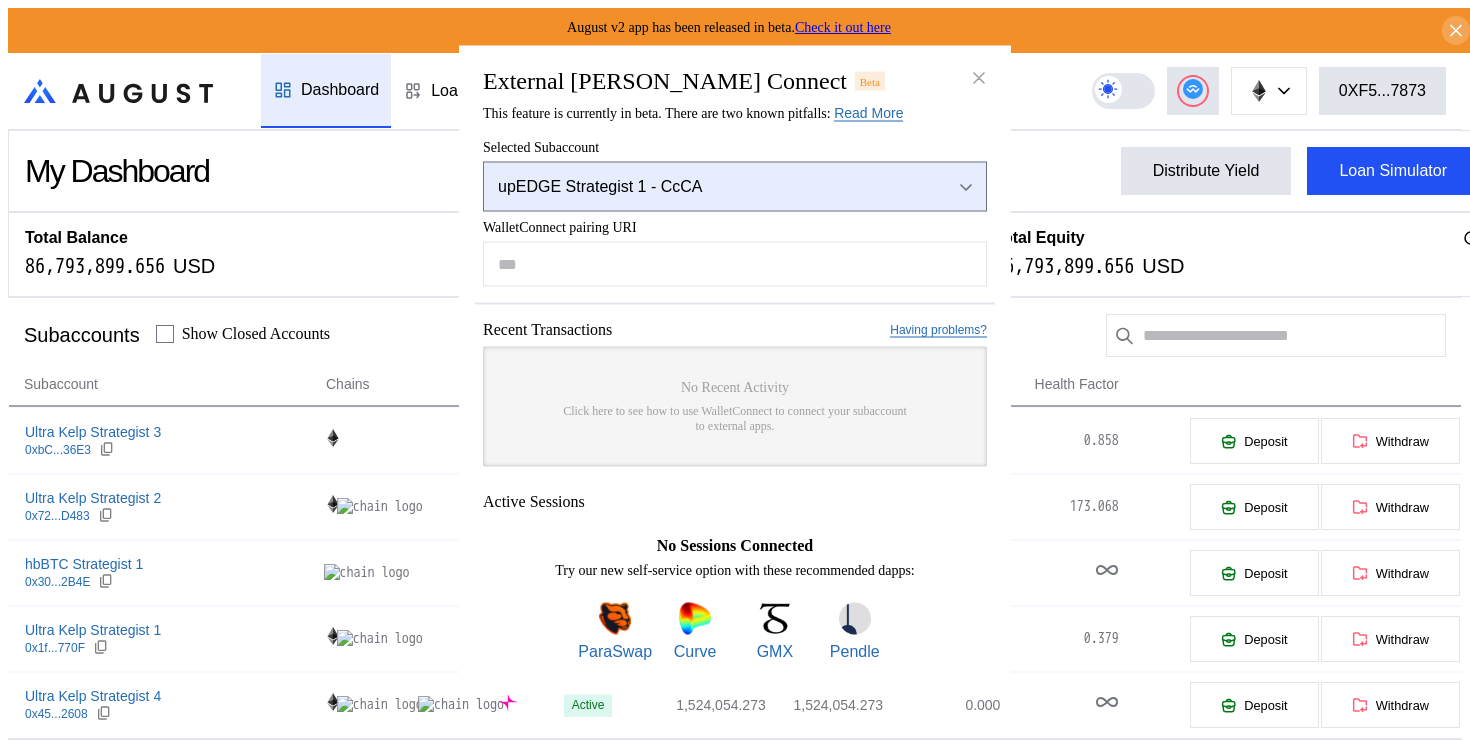 click on "upEDGE Strategist 1 - CcCA" at bounding box center (735, 187) 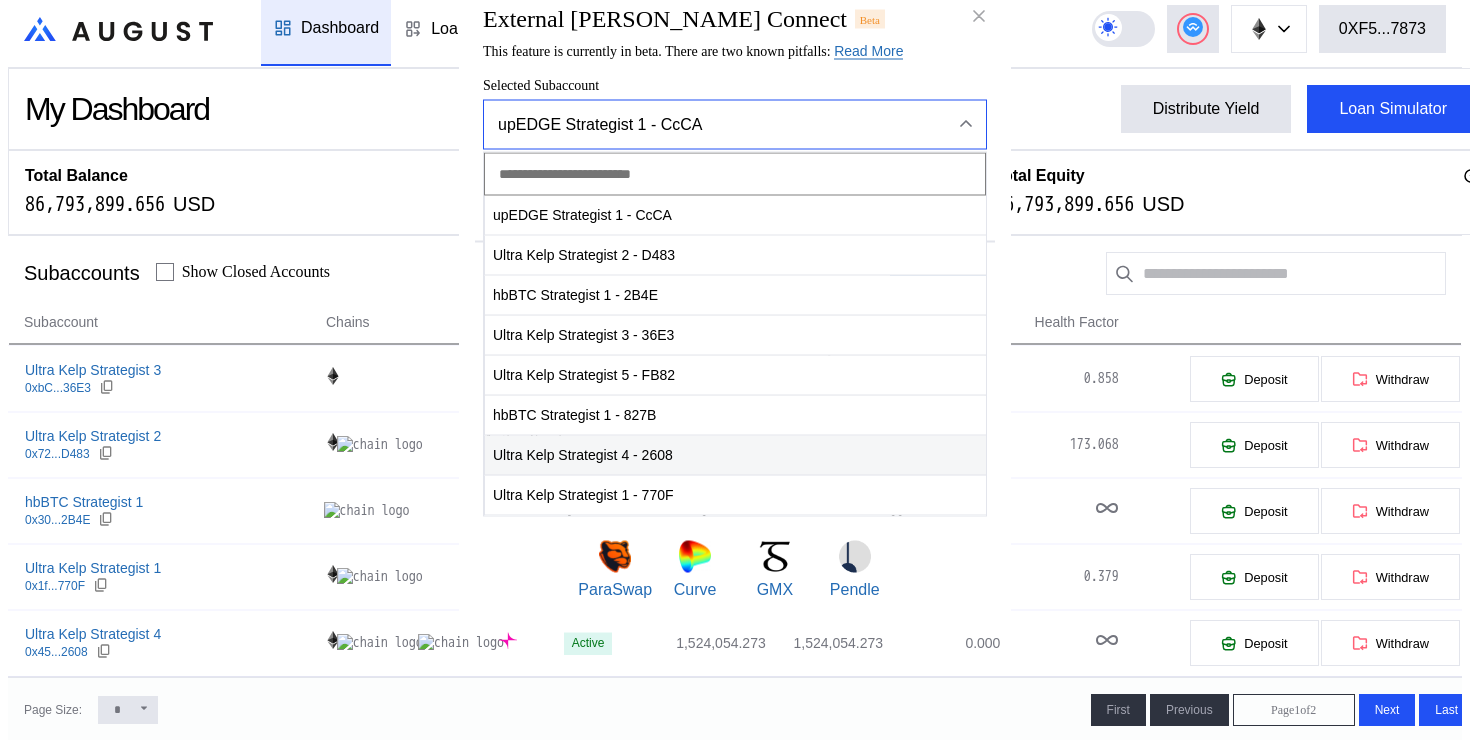 scroll, scrollTop: 68, scrollLeft: 0, axis: vertical 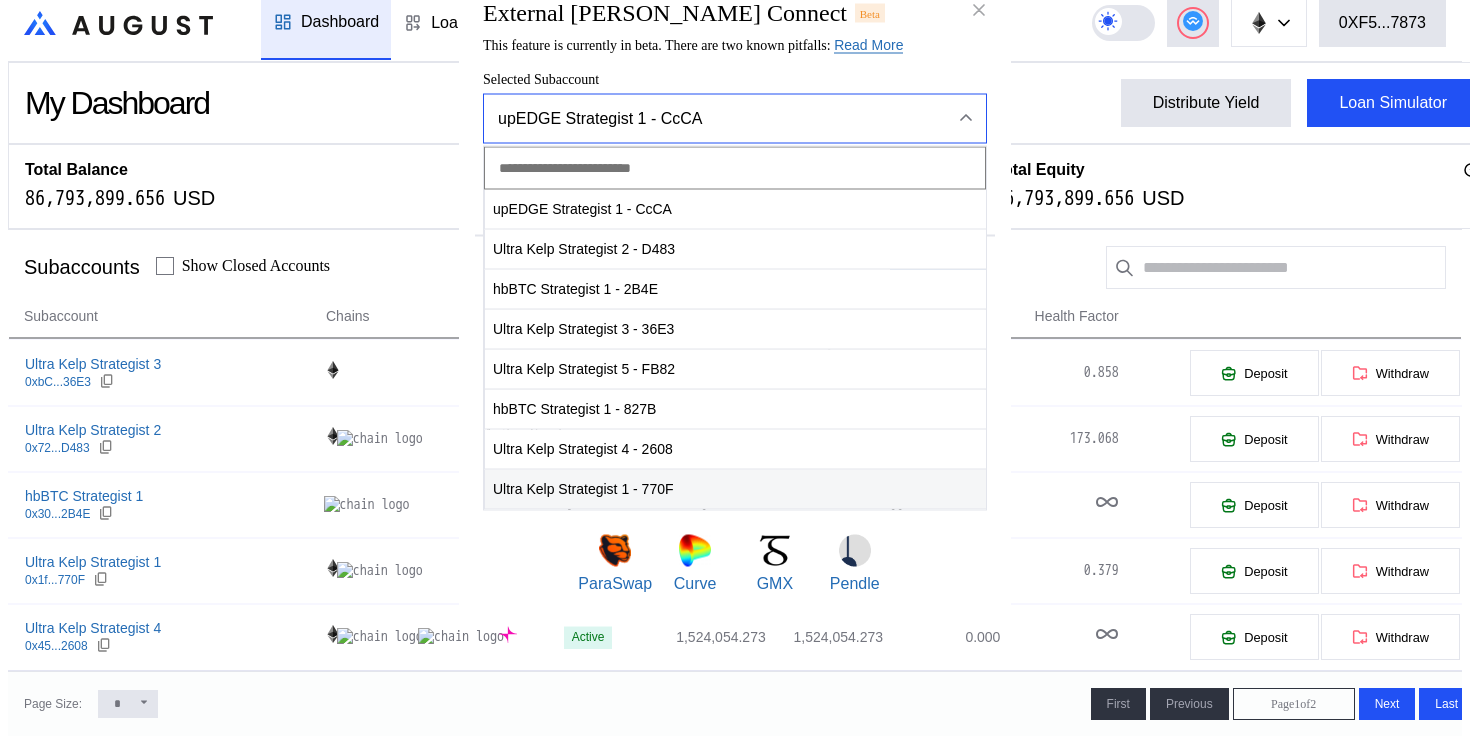 click on "Ultra Kelp Strategist 1 - 770F" at bounding box center [735, 489] 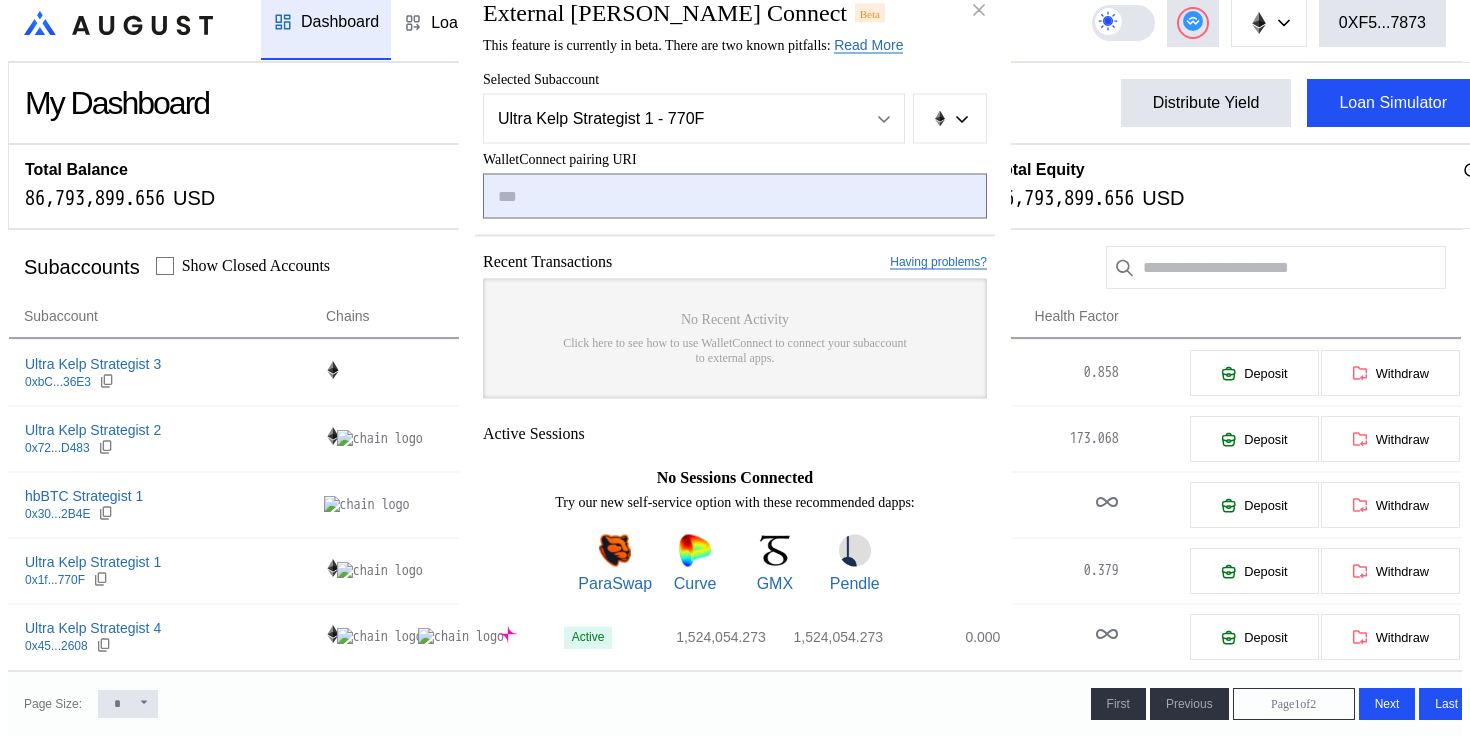 click at bounding box center (735, 196) 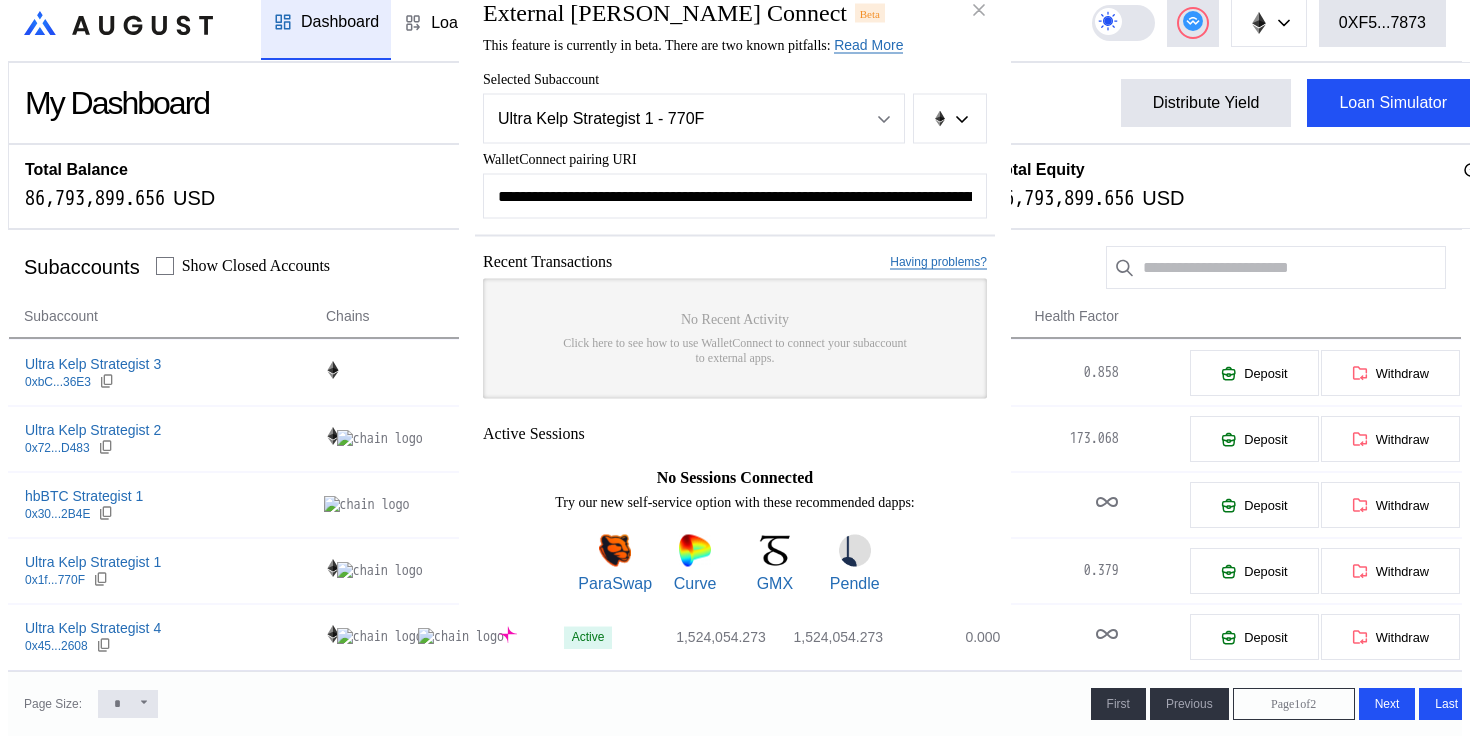 scroll, scrollTop: 0, scrollLeft: 1224, axis: horizontal 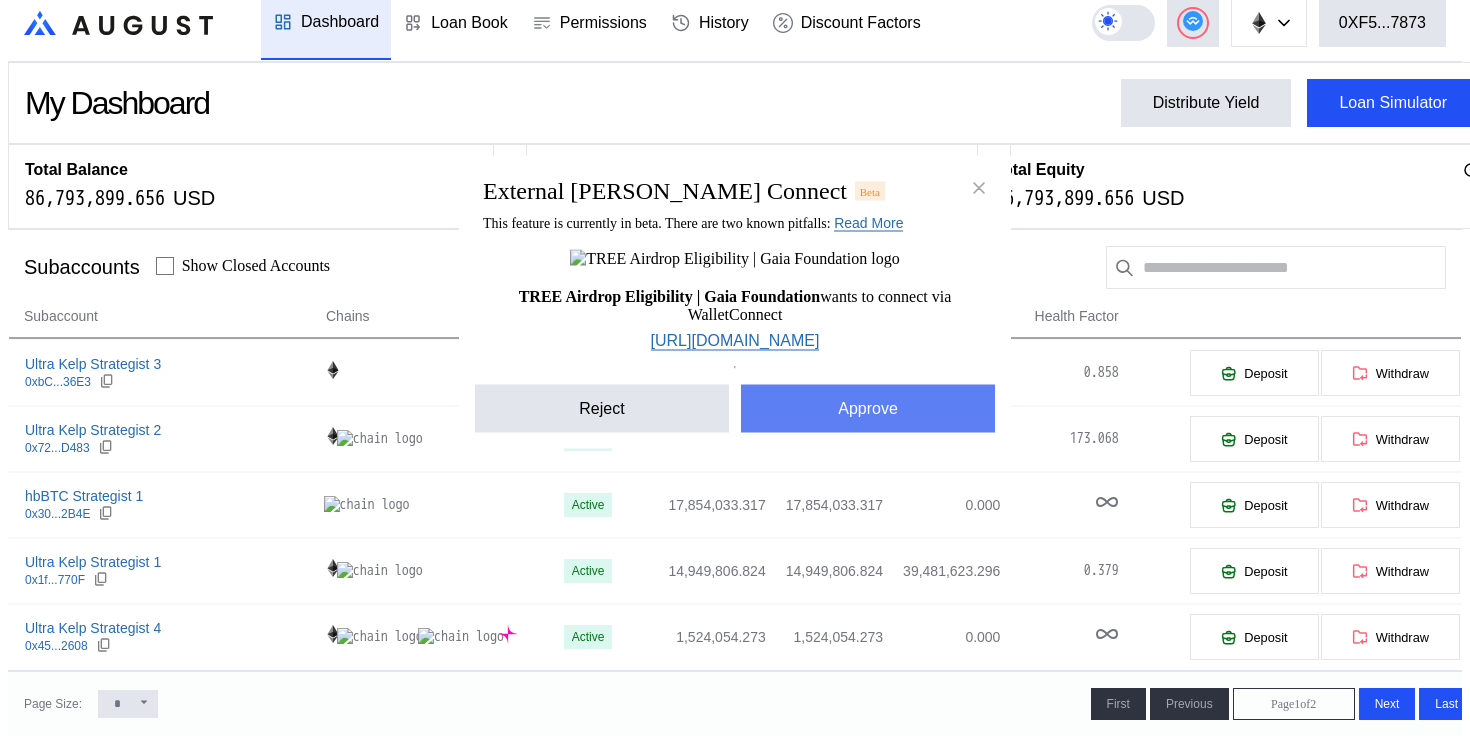click on "Approve" at bounding box center (868, 409) 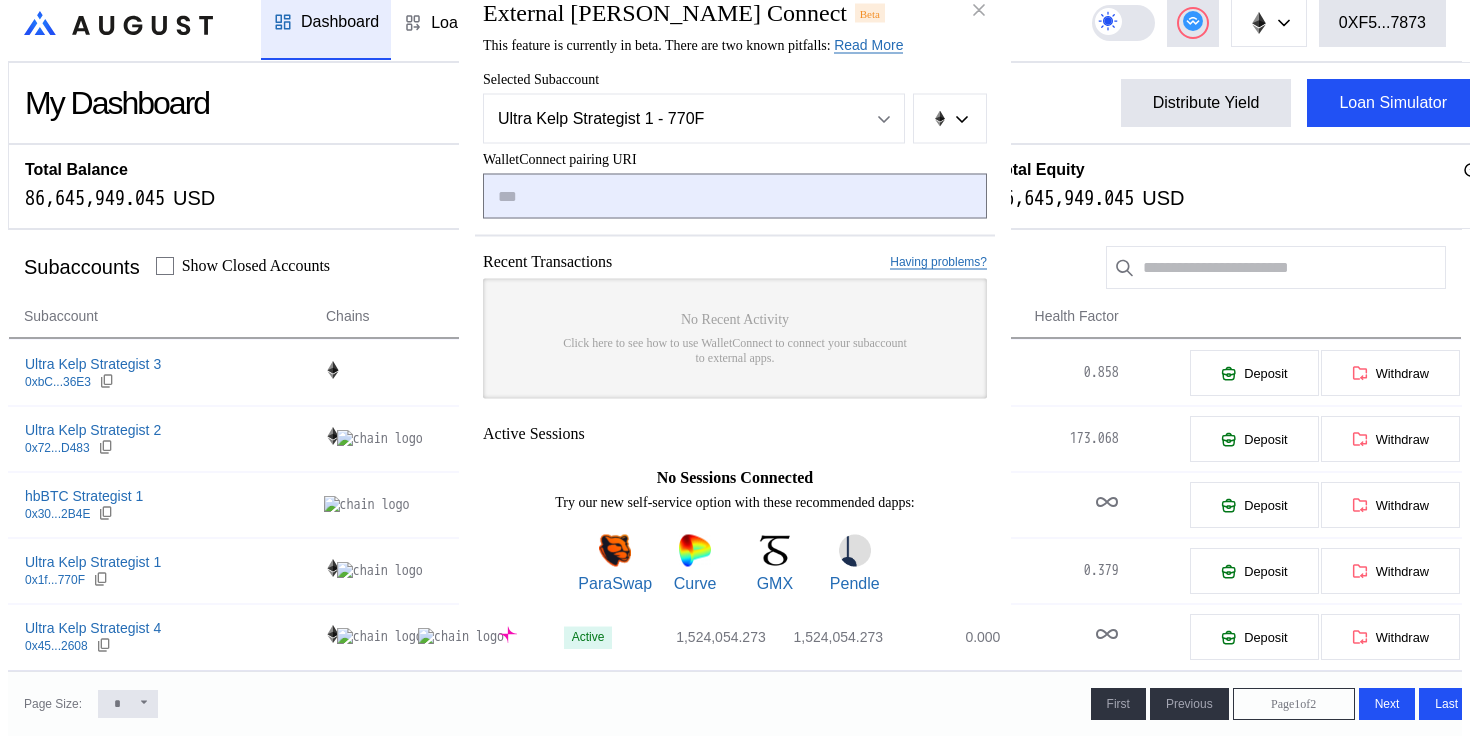 click at bounding box center [735, 196] 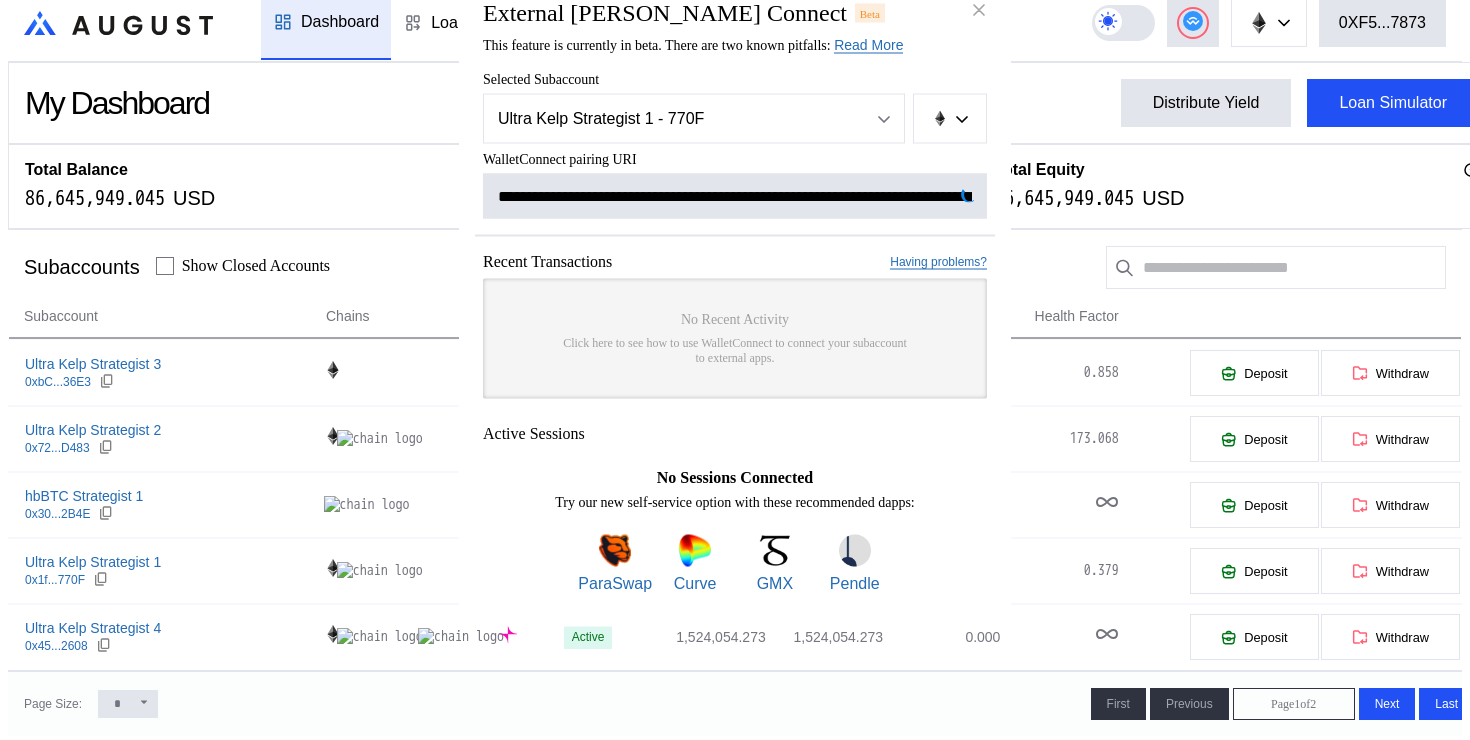scroll, scrollTop: 0, scrollLeft: 1216, axis: horizontal 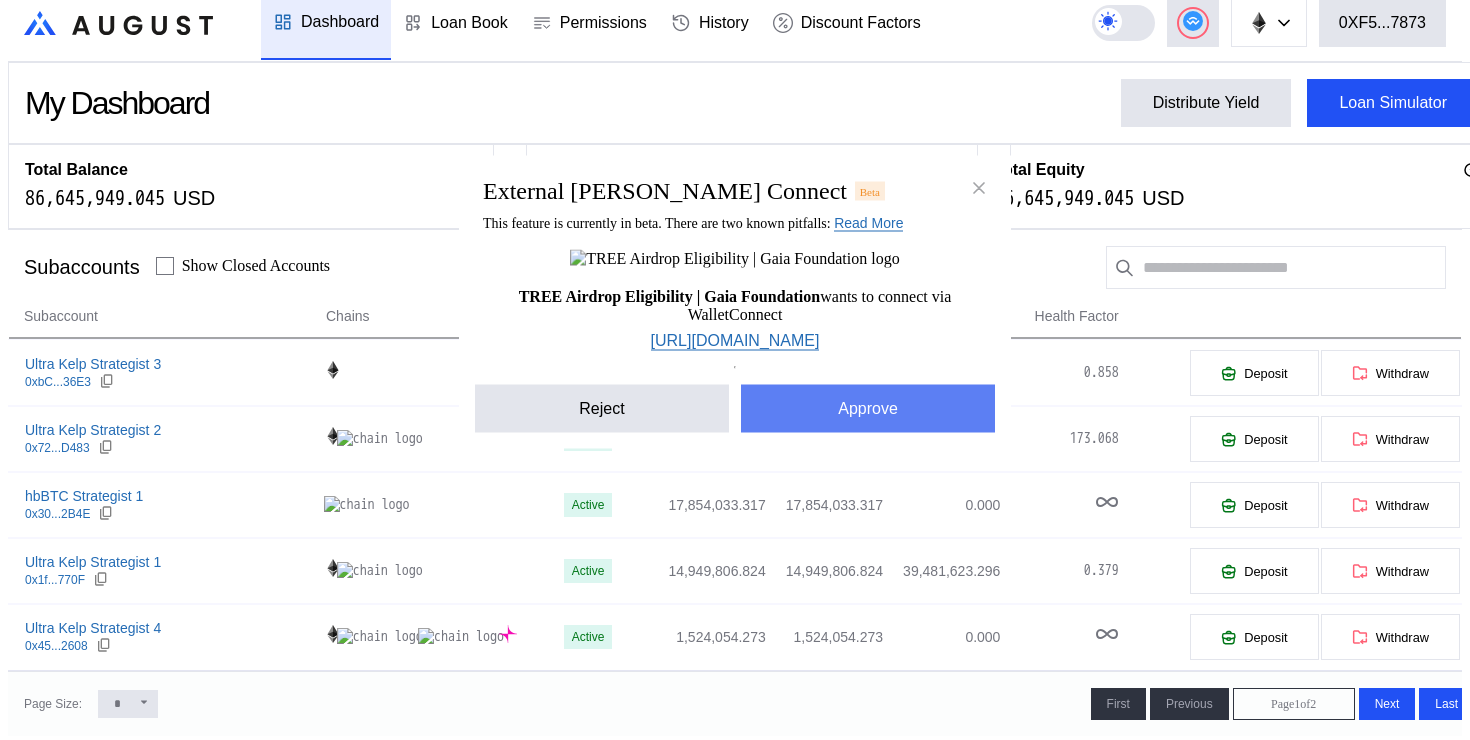 click on "Approve" at bounding box center [868, 409] 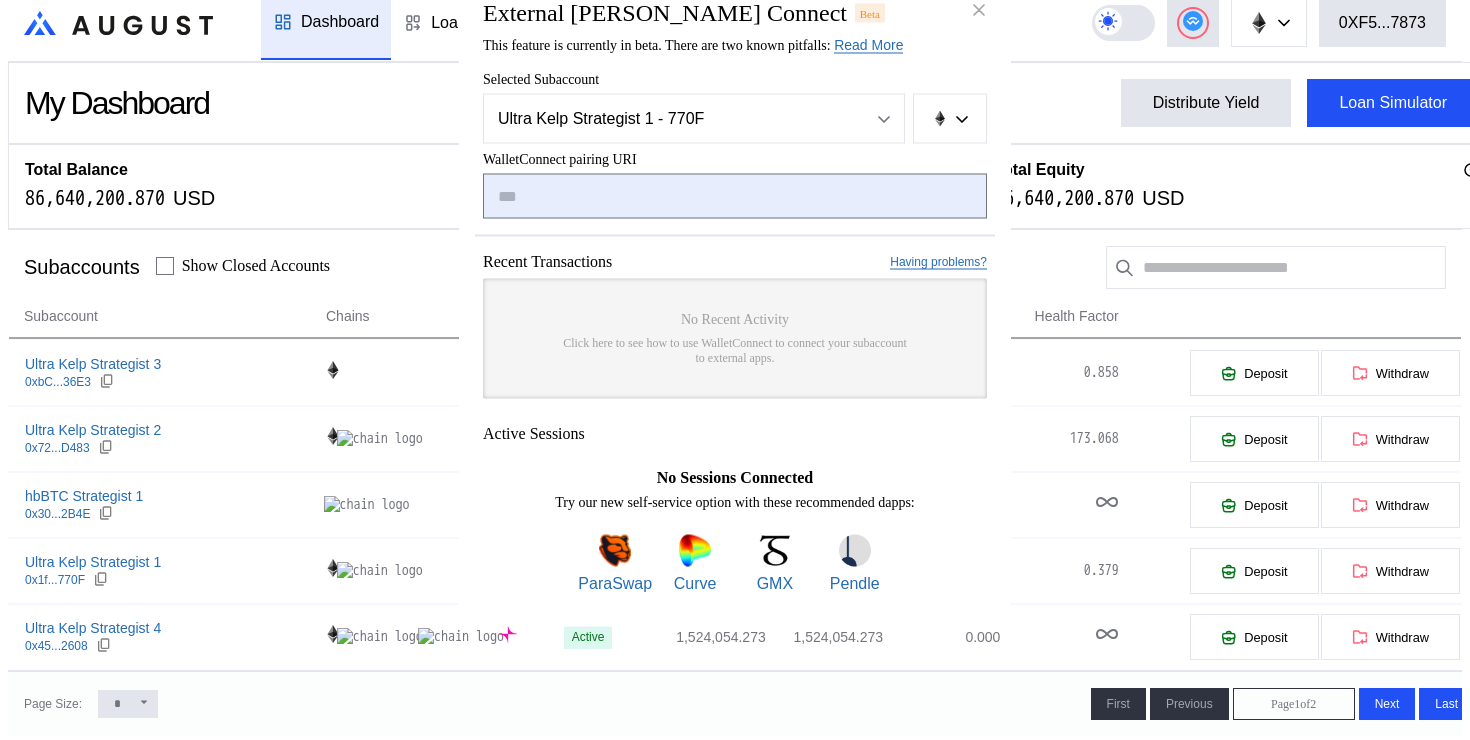 click at bounding box center [735, 196] 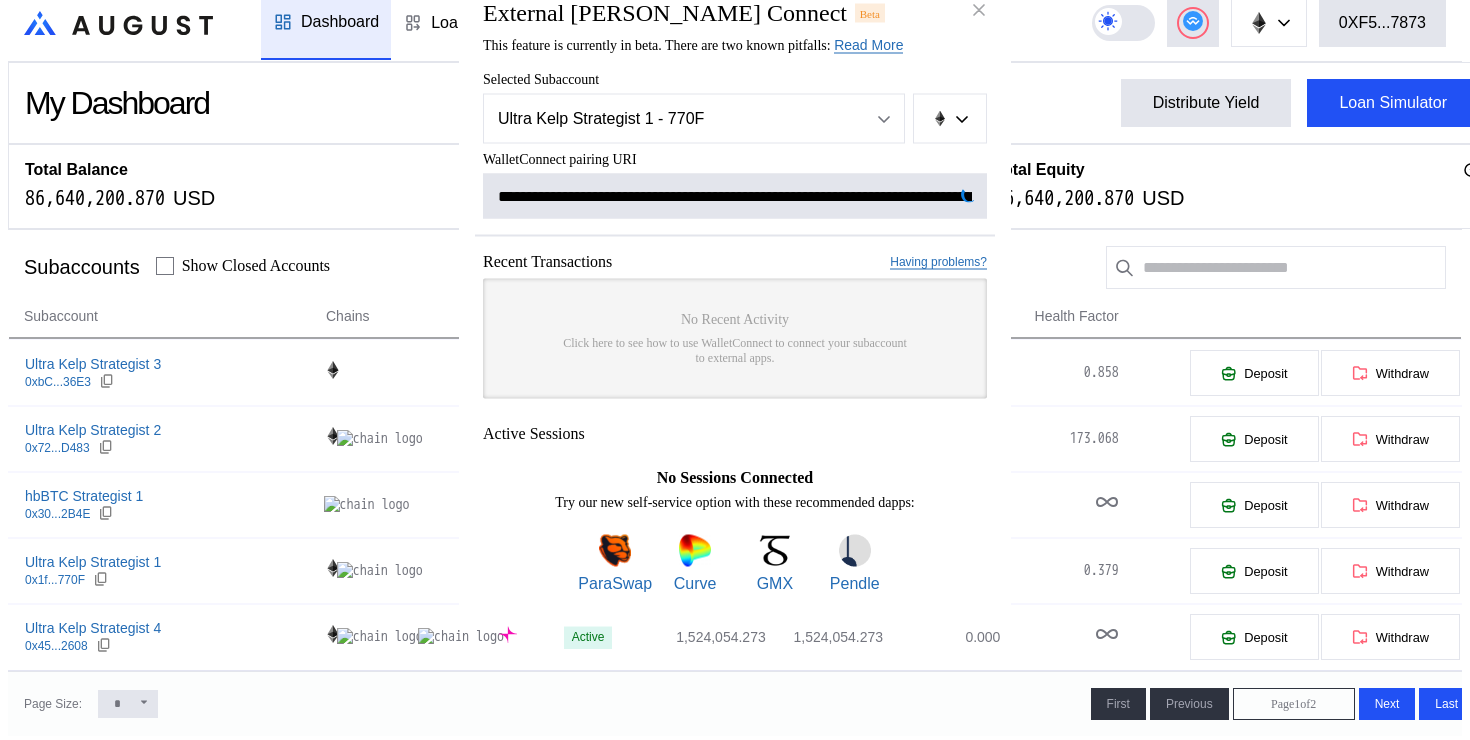 scroll, scrollTop: 0, scrollLeft: 1195, axis: horizontal 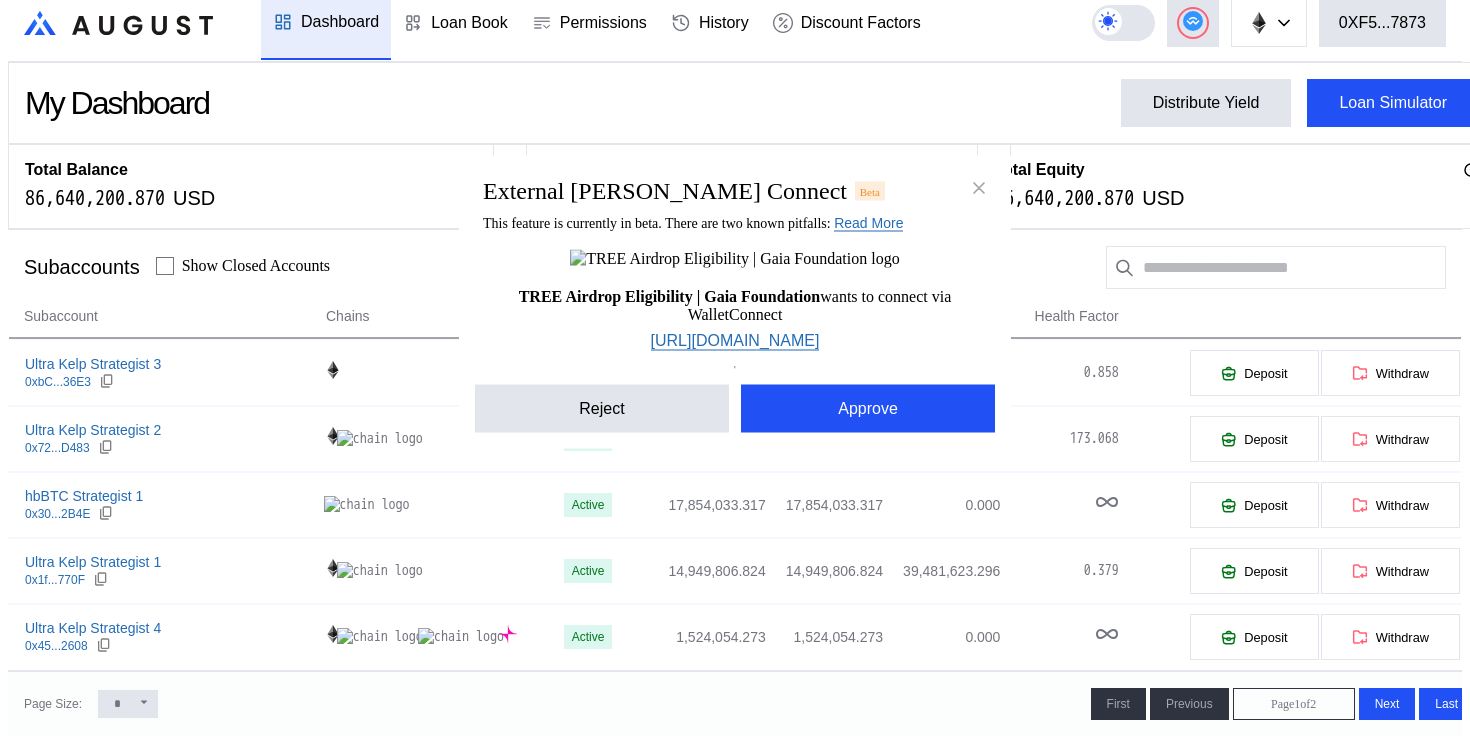 click on "External [PERSON_NAME] Connect Beta This feature is currently in beta. There are two known pitfalls:   Read More Once you submit a transaction on the target app. The transaction will look as if it's in pending state forever. Rest assured, you can verify your transaction has been confirmed on etherscan. If your wallet stops prompting you for signatures, please disconnect your wallet and hard refresh.   TREE Airdrop Eligibility | Gaia Foundation  wants to connect via WalletConnect [URL][DOMAIN_NAME] Reject Approve" at bounding box center [735, 1277] 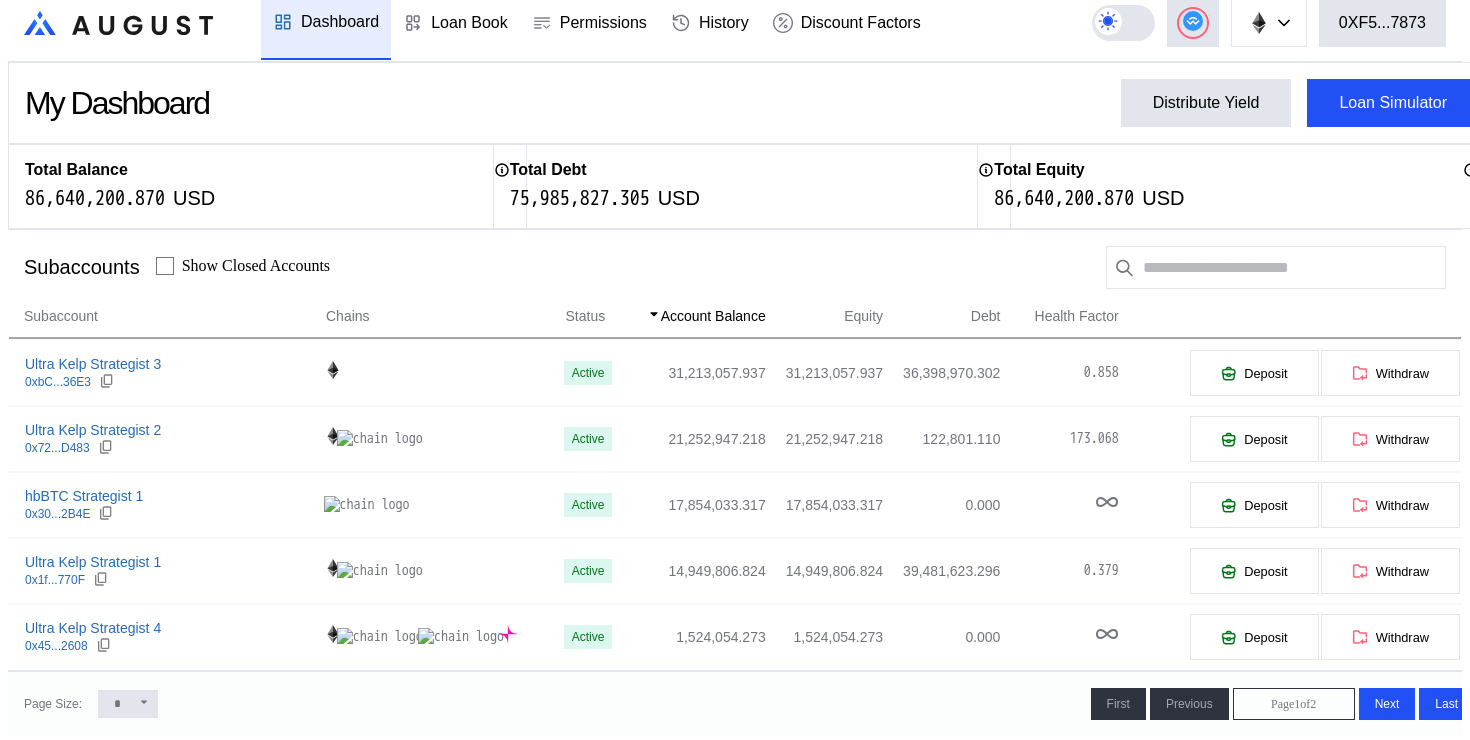 scroll, scrollTop: 58, scrollLeft: 0, axis: vertical 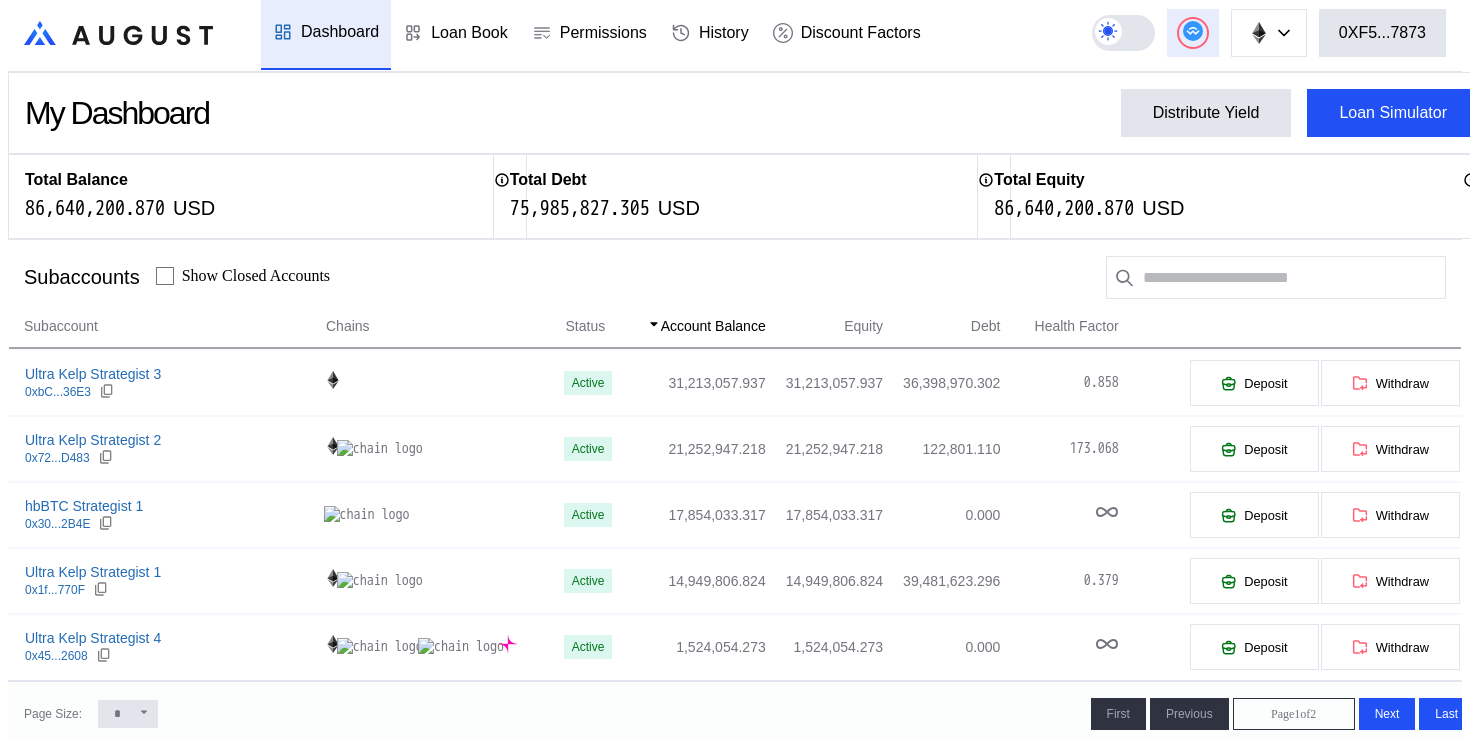 click 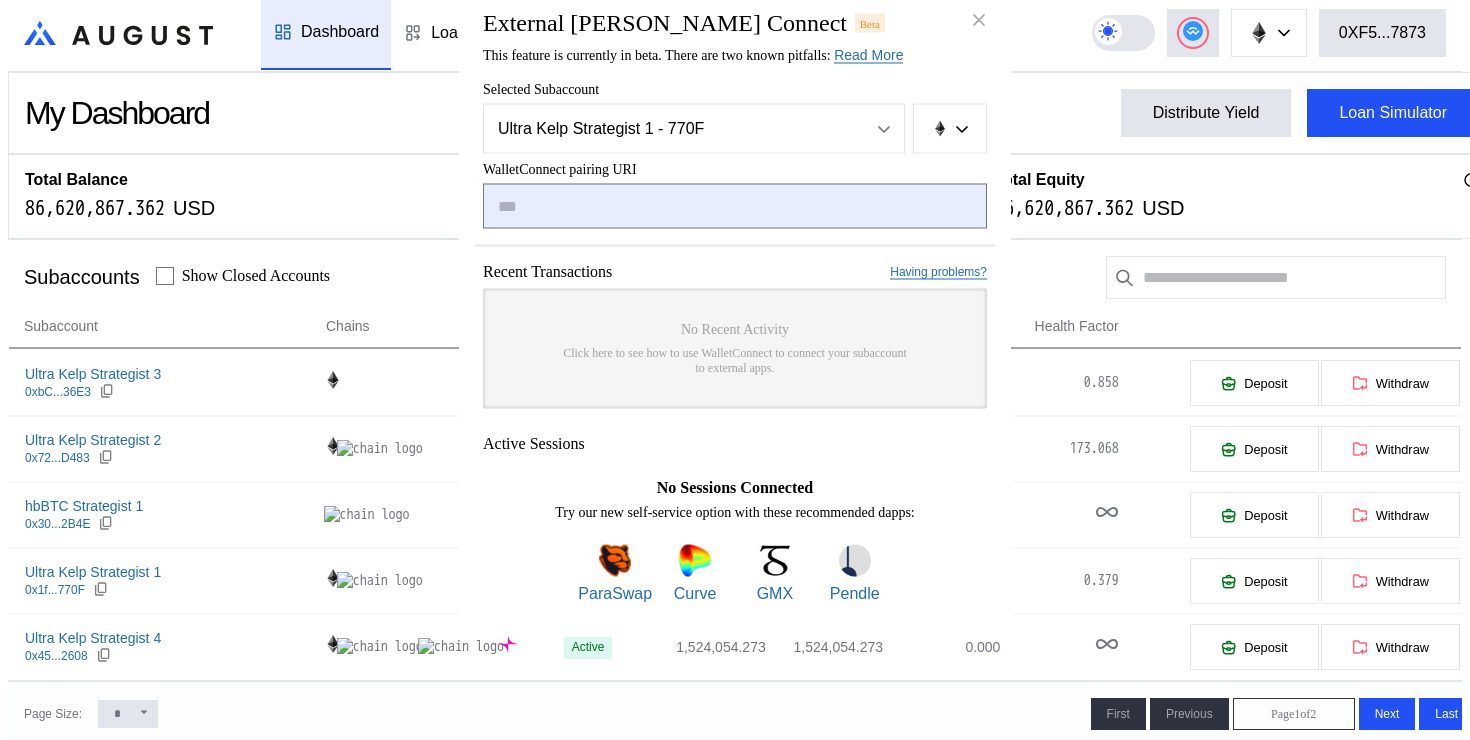 type on "**********" 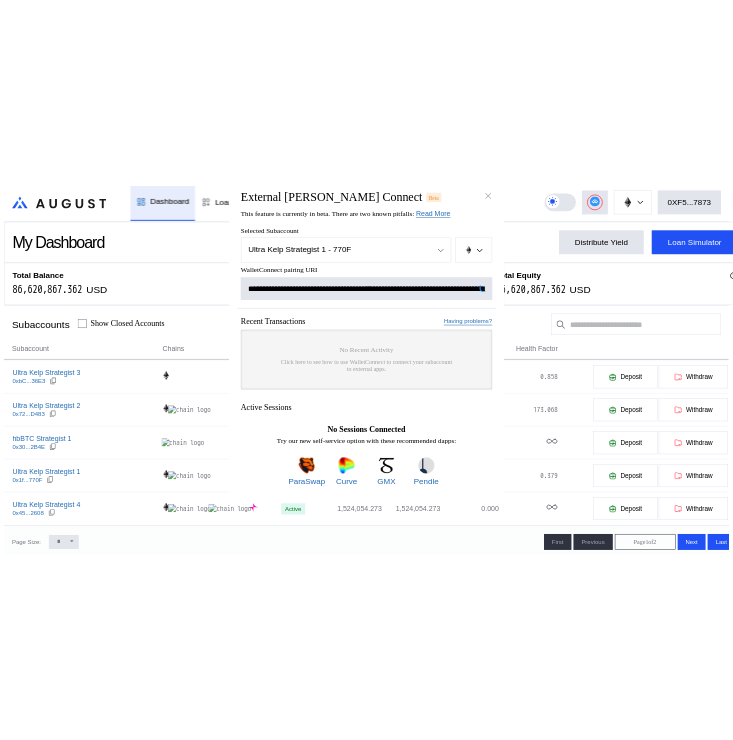 scroll, scrollTop: 0, scrollLeft: 1195, axis: horizontal 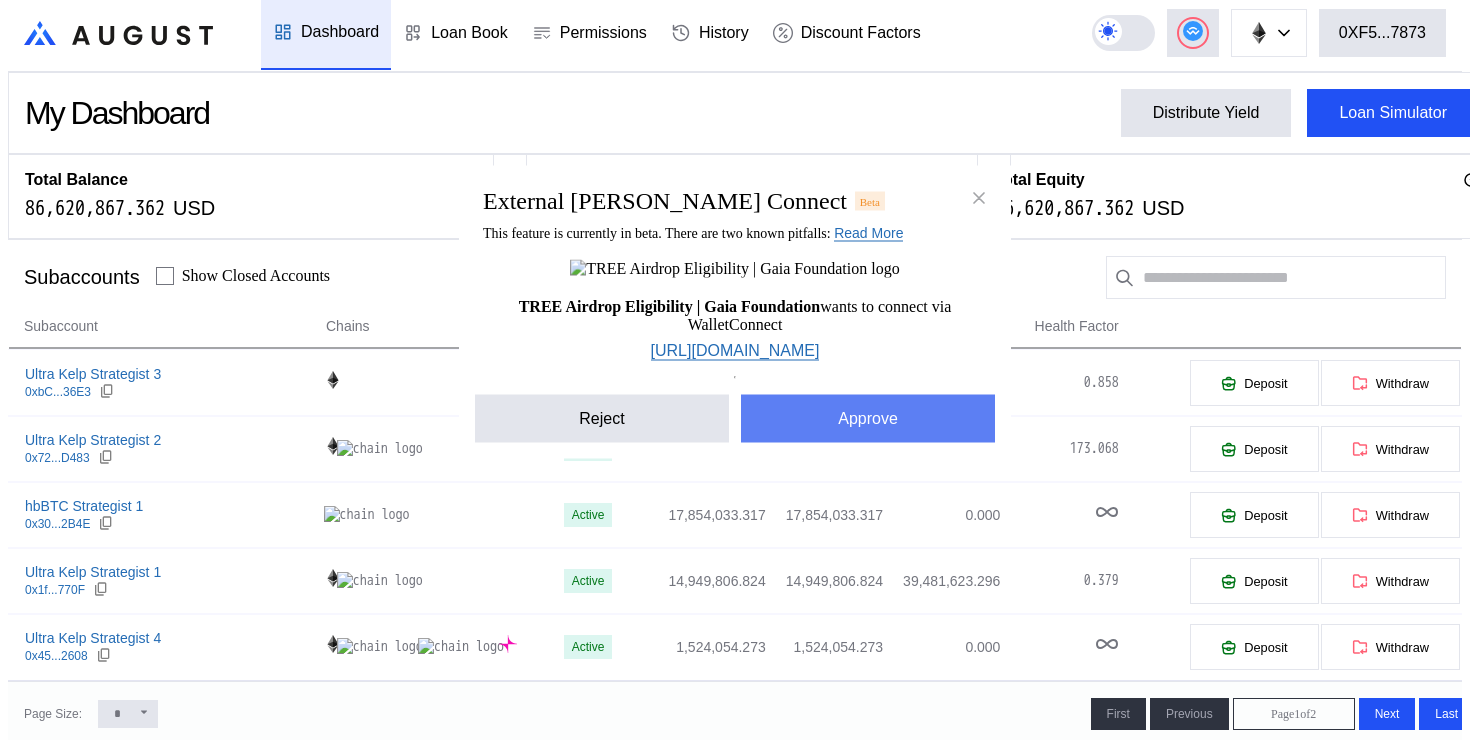 click on "Approve" at bounding box center (868, 419) 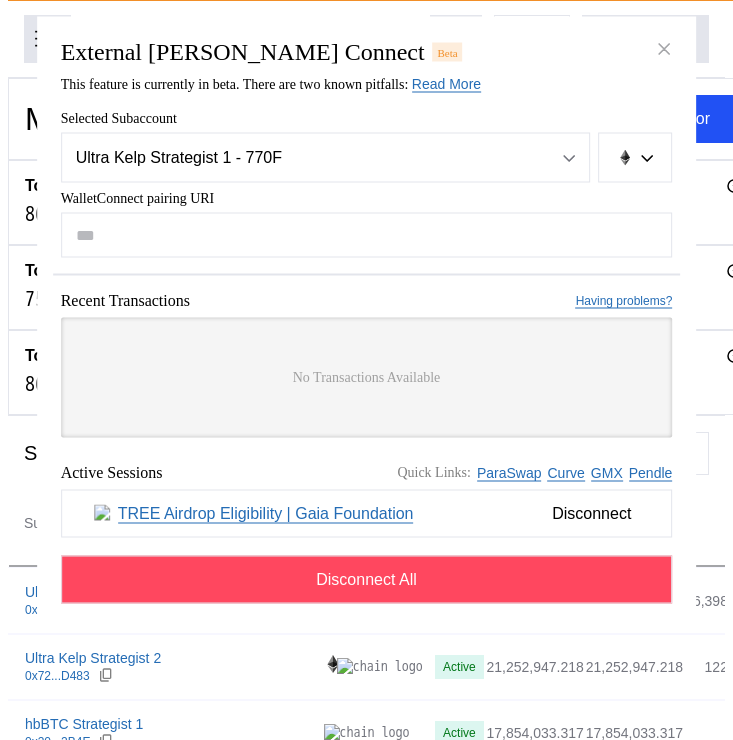 scroll, scrollTop: 0, scrollLeft: 0, axis: both 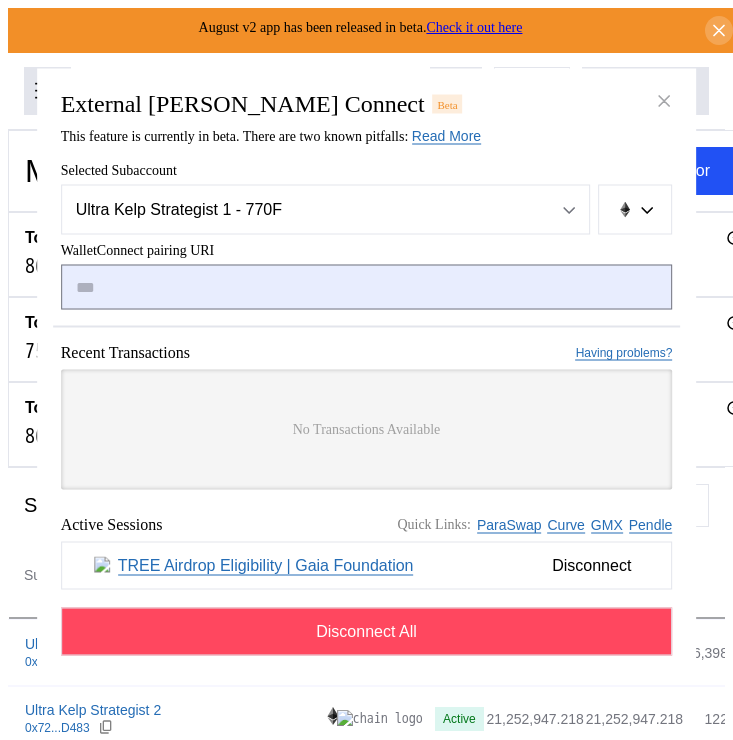 click at bounding box center [367, 287] 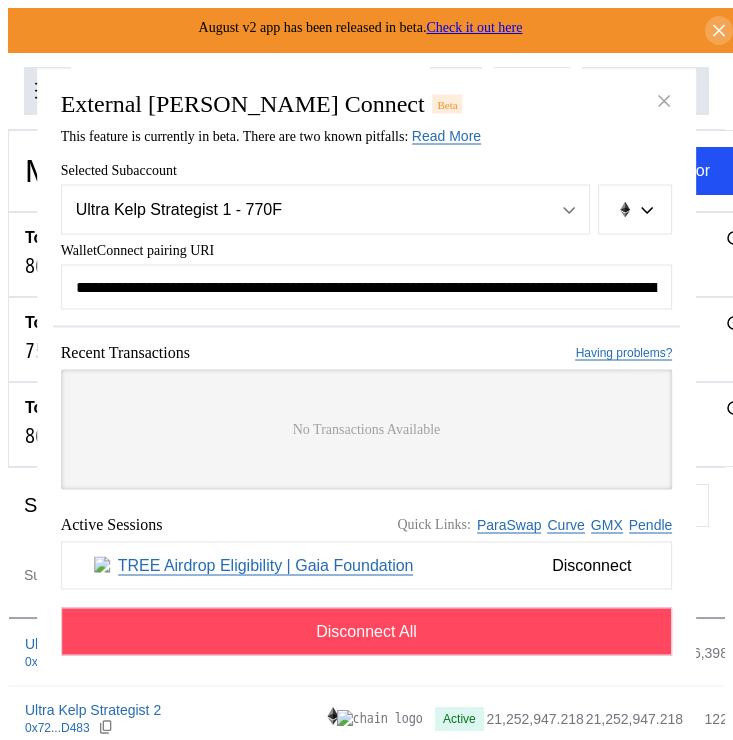 scroll, scrollTop: 0, scrollLeft: 1082, axis: horizontal 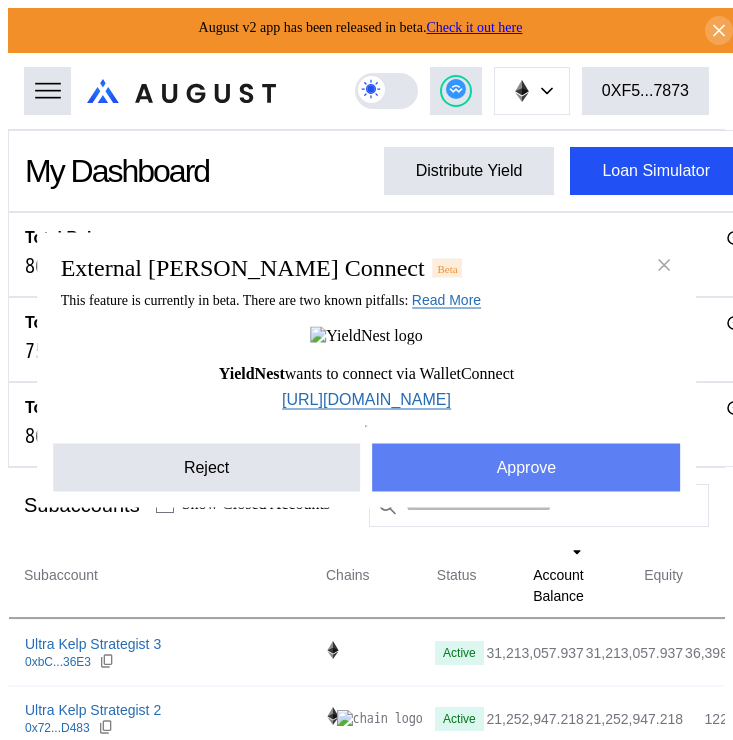 click on "Approve" at bounding box center (527, 468) 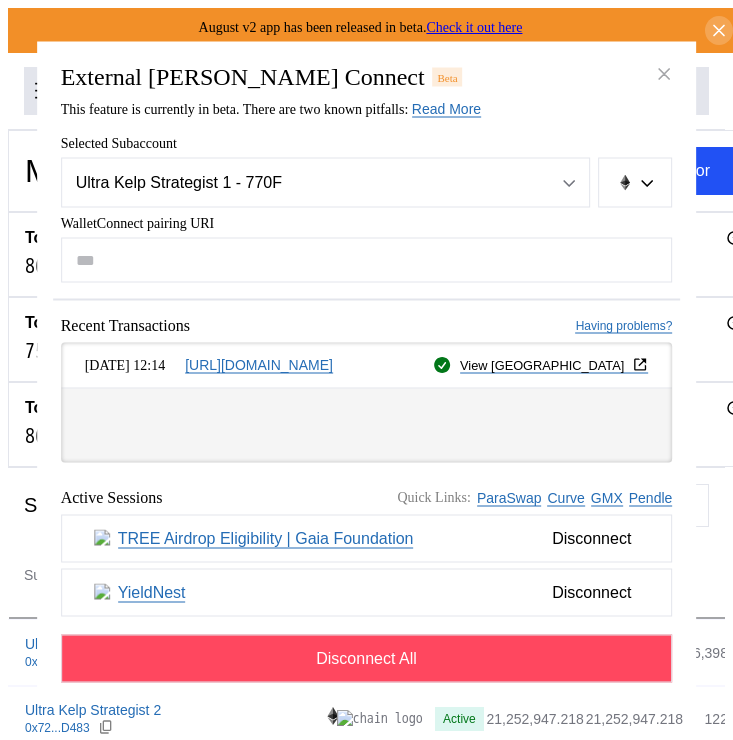paste on "**********" 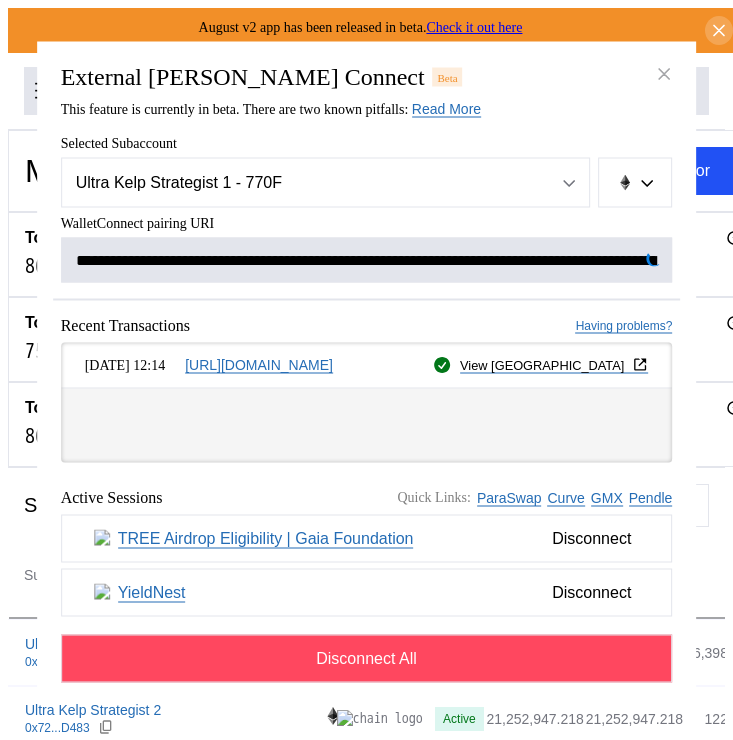 scroll, scrollTop: 0, scrollLeft: 1073, axis: horizontal 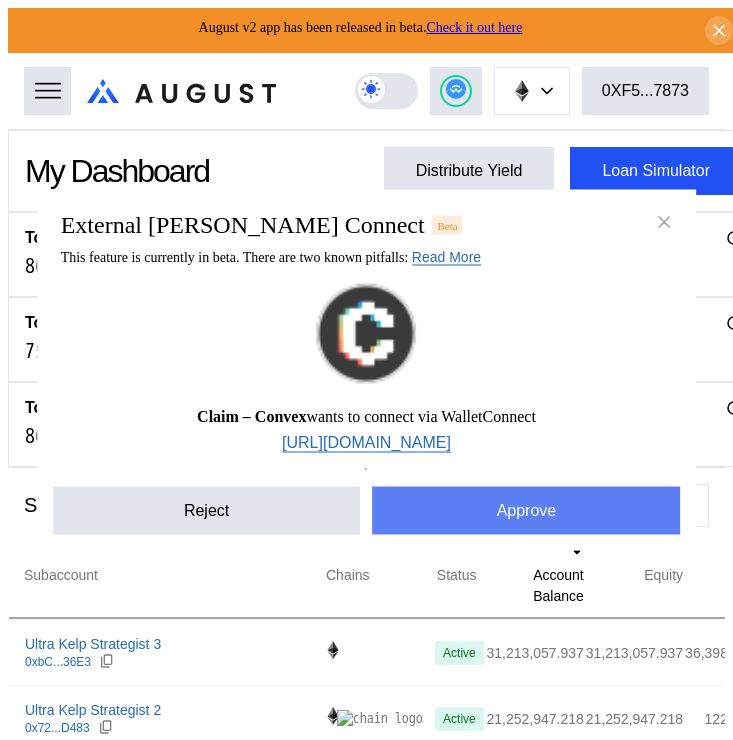 click on "Approve" at bounding box center [527, 511] 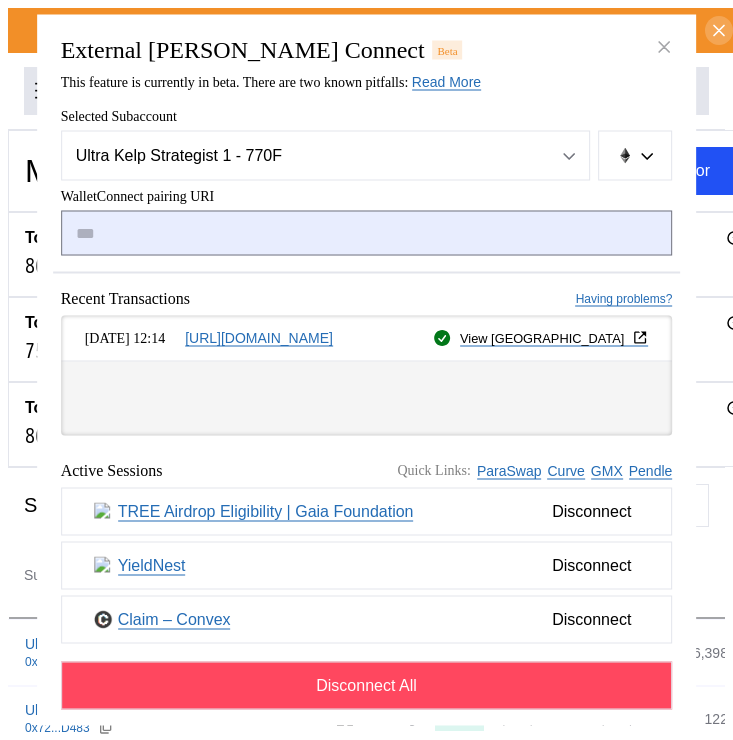click at bounding box center [367, 233] 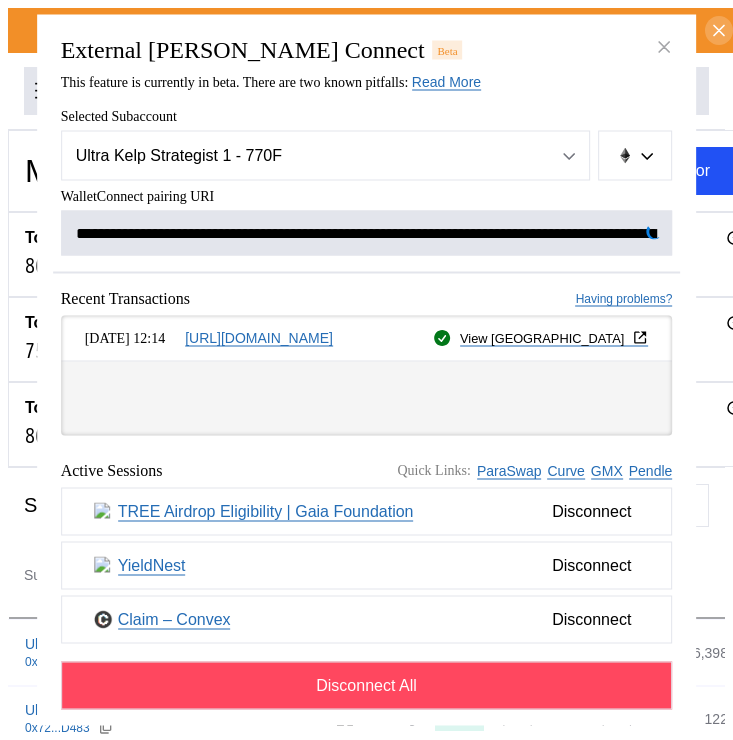 scroll, scrollTop: 0, scrollLeft: 1101, axis: horizontal 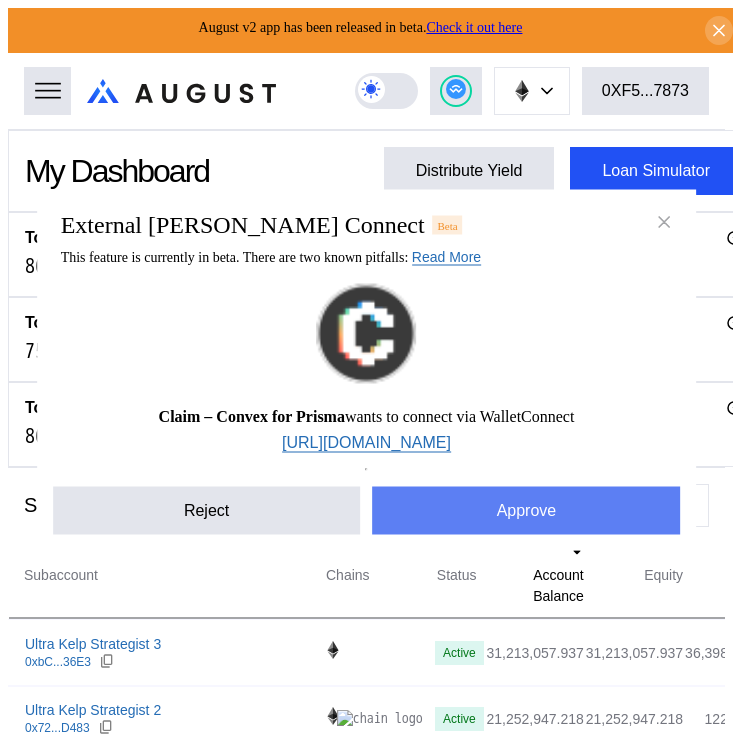 click on "Approve" at bounding box center (527, 511) 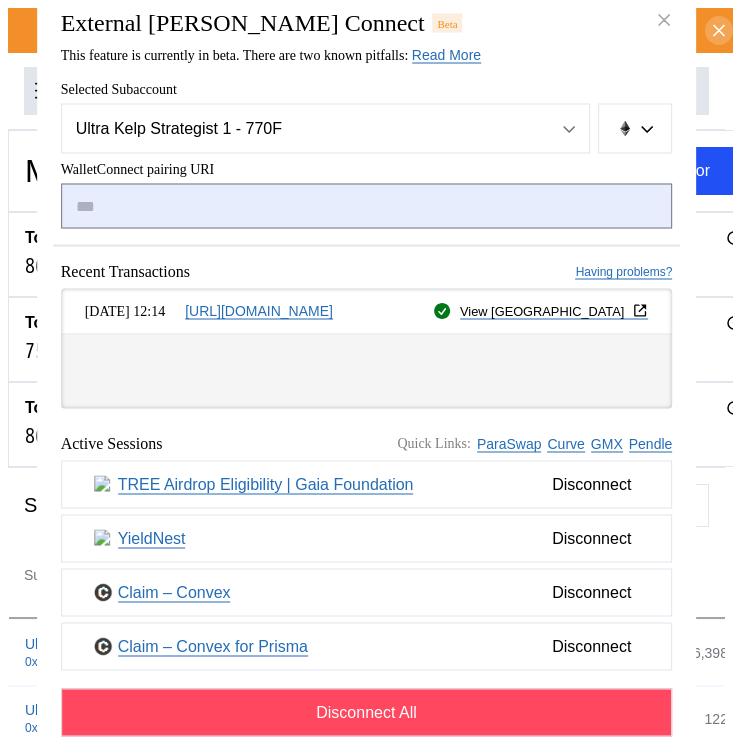 click at bounding box center [367, 206] 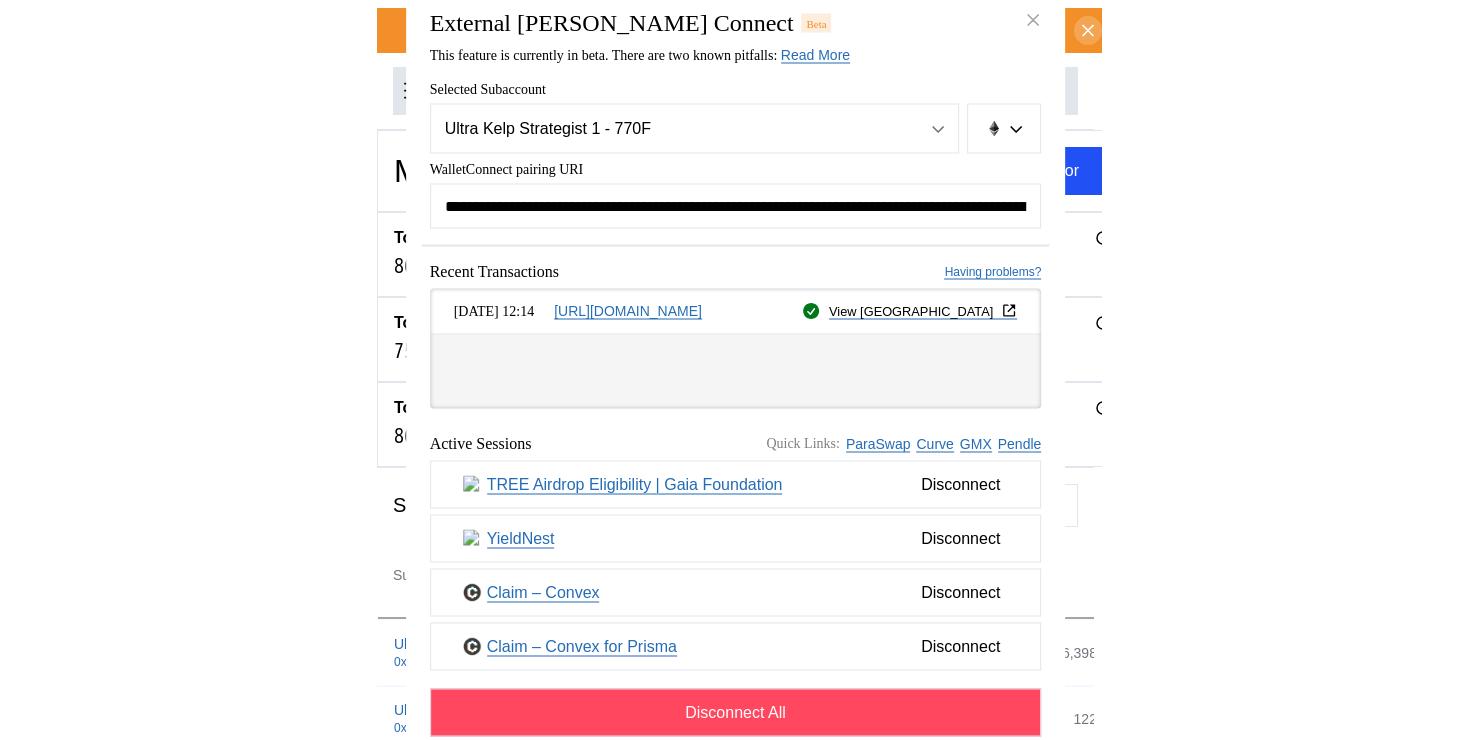 scroll, scrollTop: 0, scrollLeft: 1116, axis: horizontal 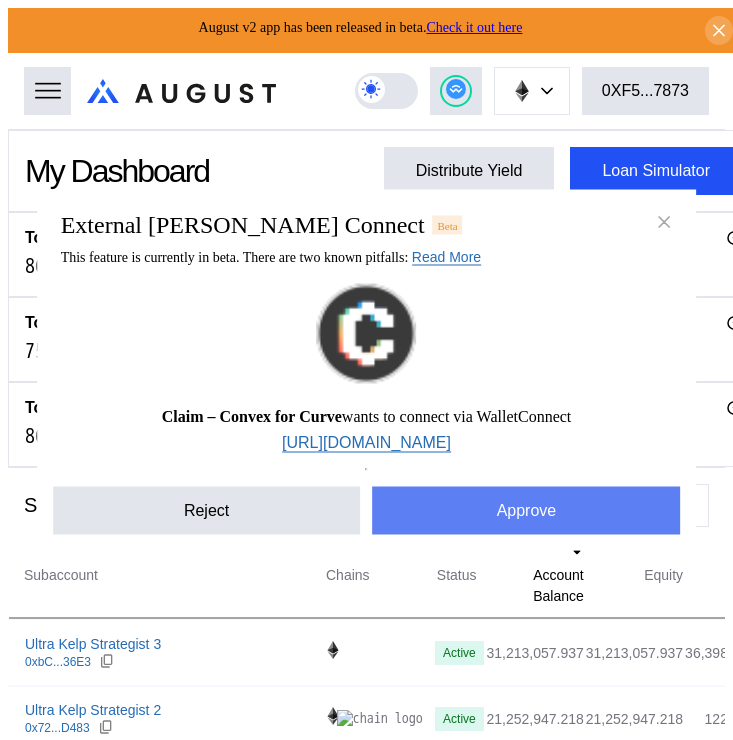 click on "Approve" at bounding box center (527, 511) 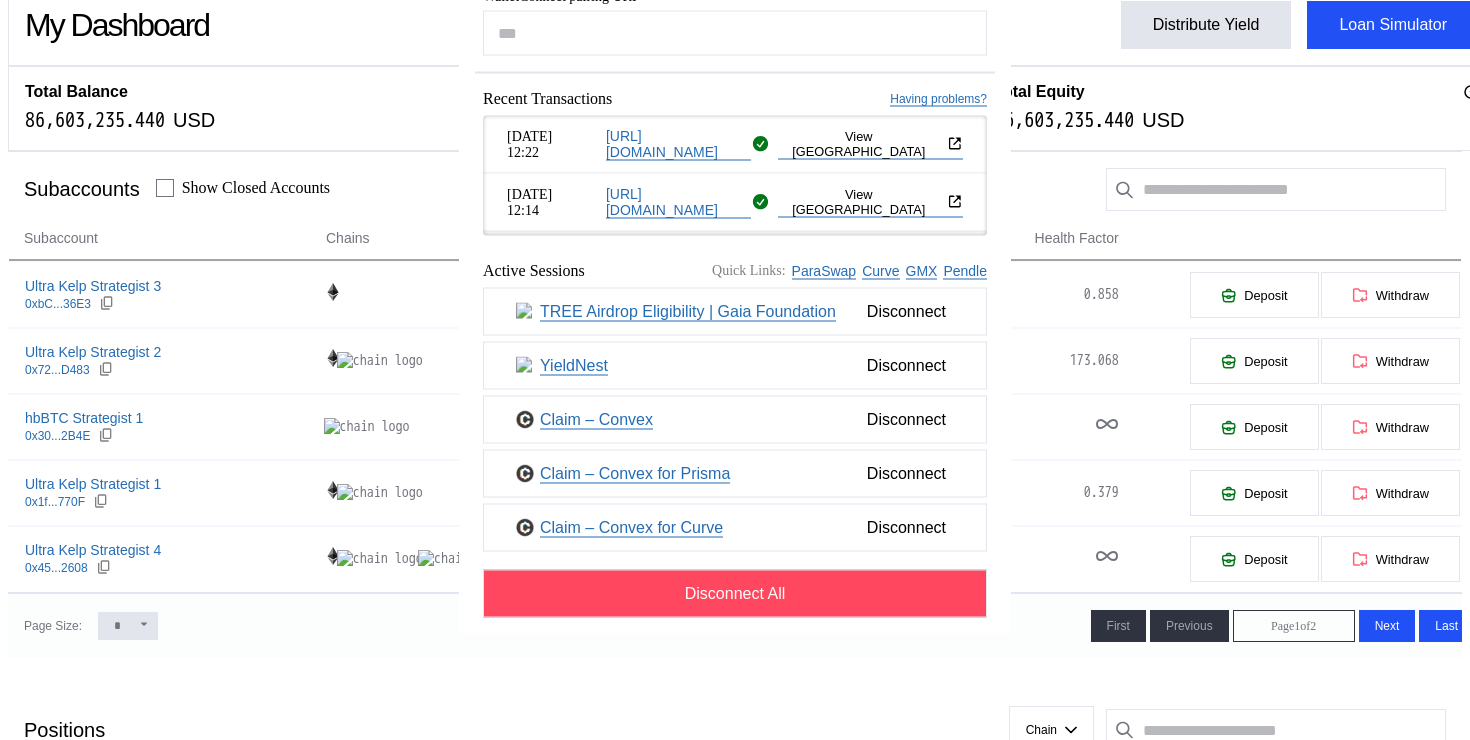 scroll, scrollTop: 329, scrollLeft: 0, axis: vertical 